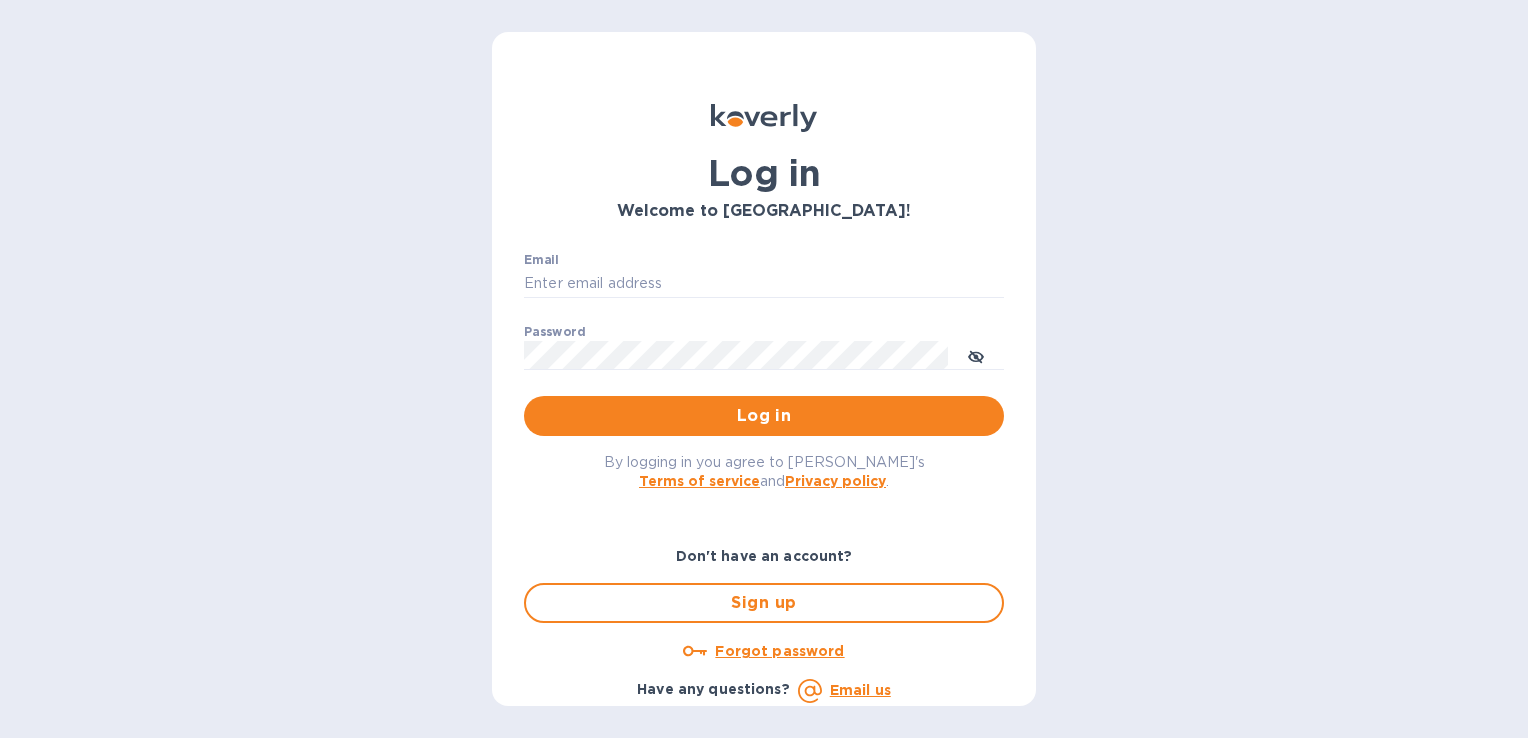 scroll, scrollTop: 0, scrollLeft: 0, axis: both 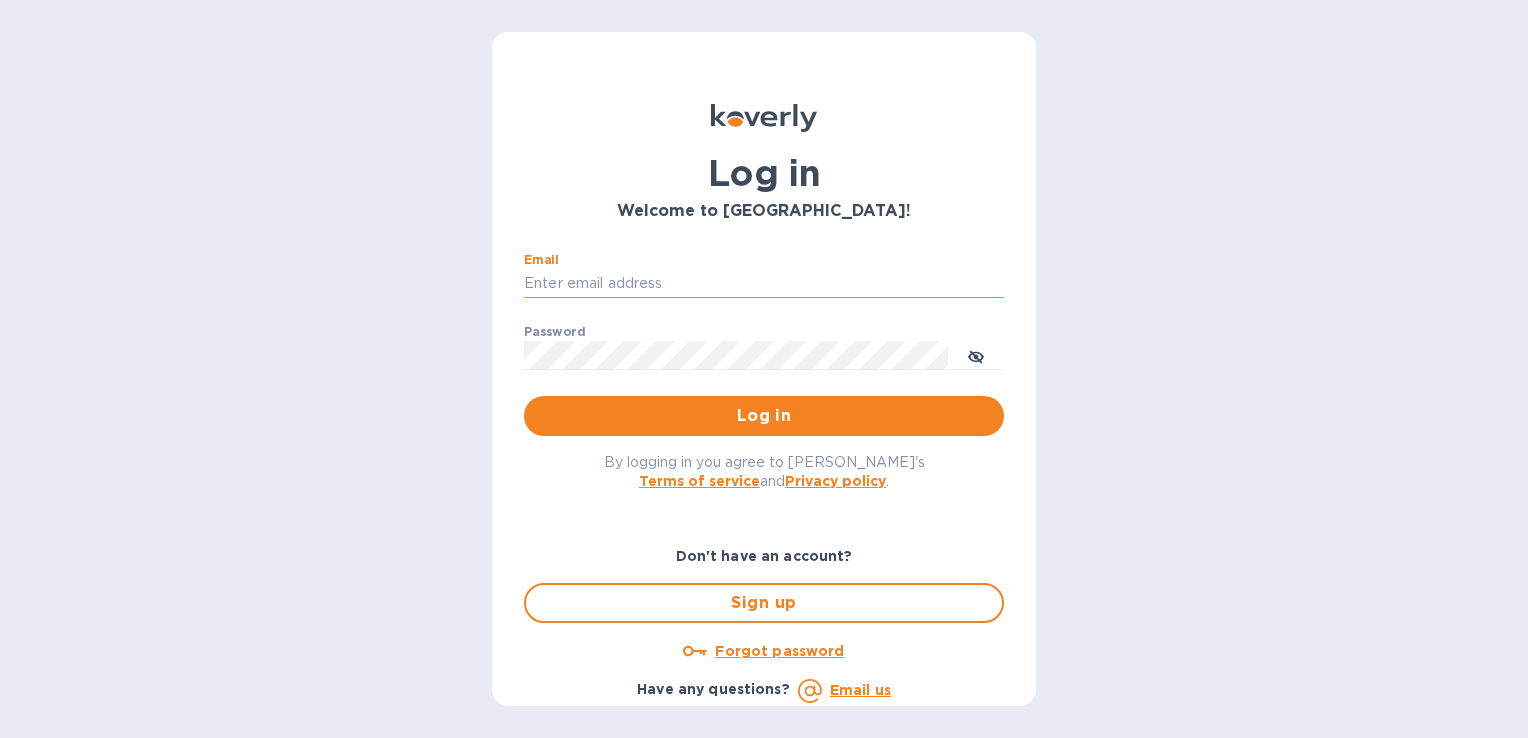 click on "Email" at bounding box center (764, 284) 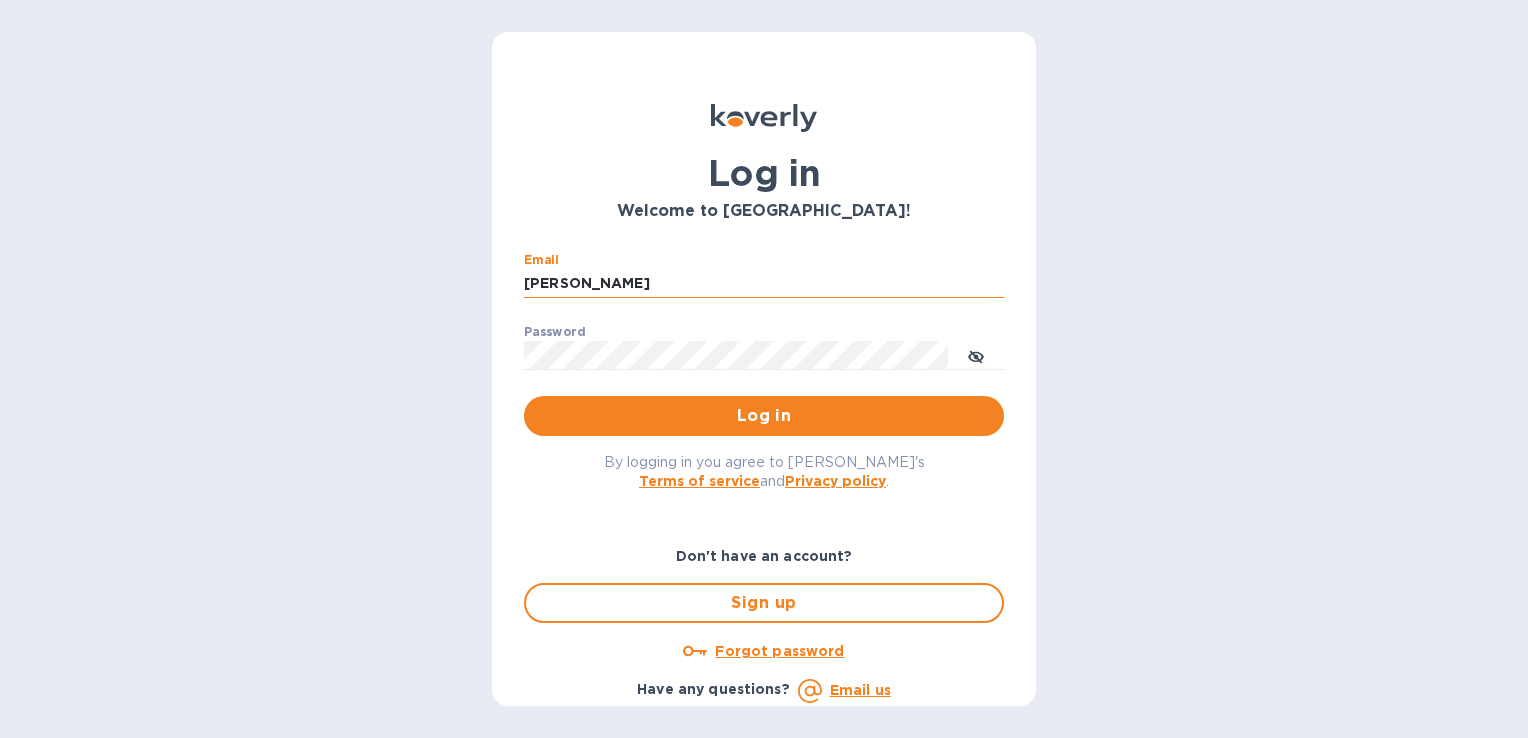 type on "[PERSON_NAME][EMAIL_ADDRESS][DOMAIN_NAME]" 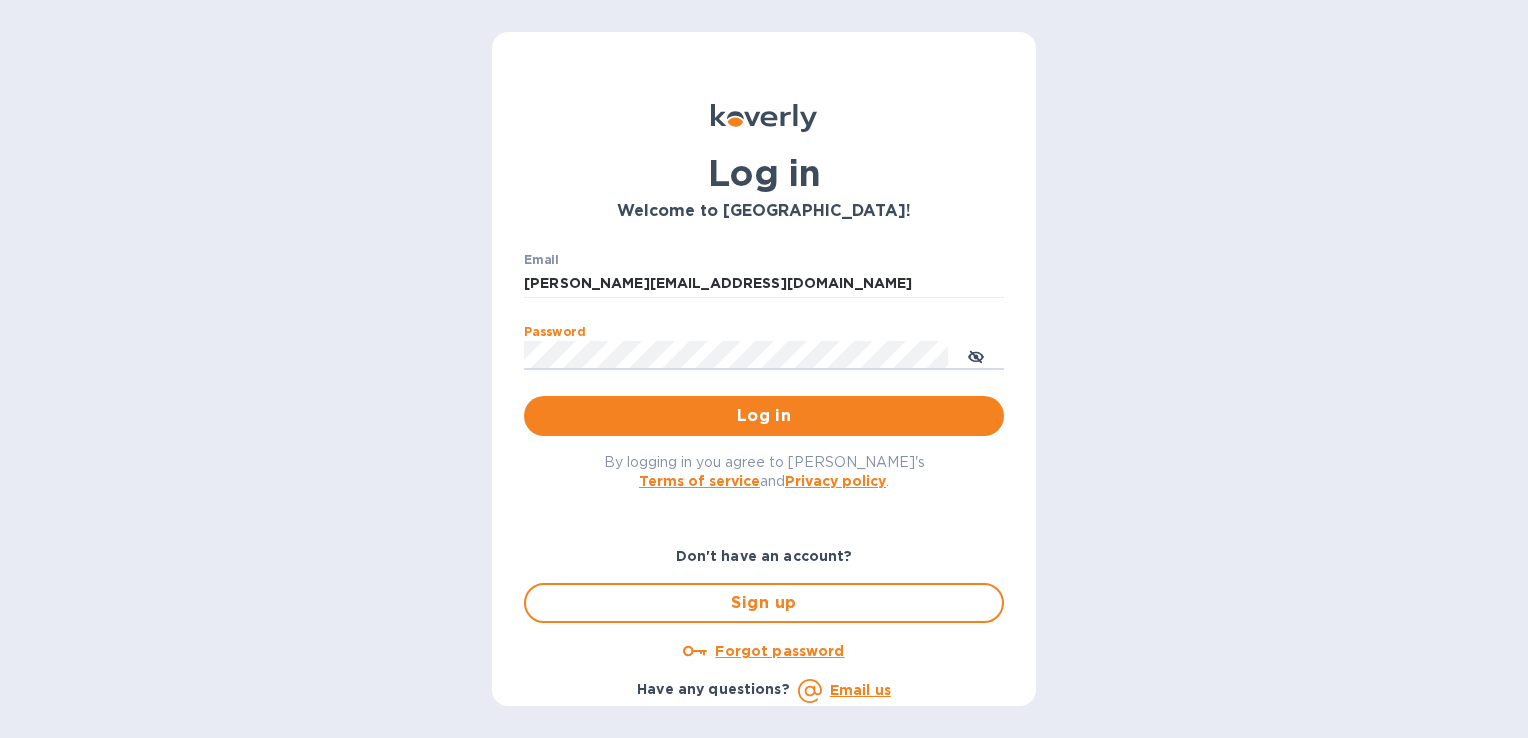click on "Log in" at bounding box center [764, 416] 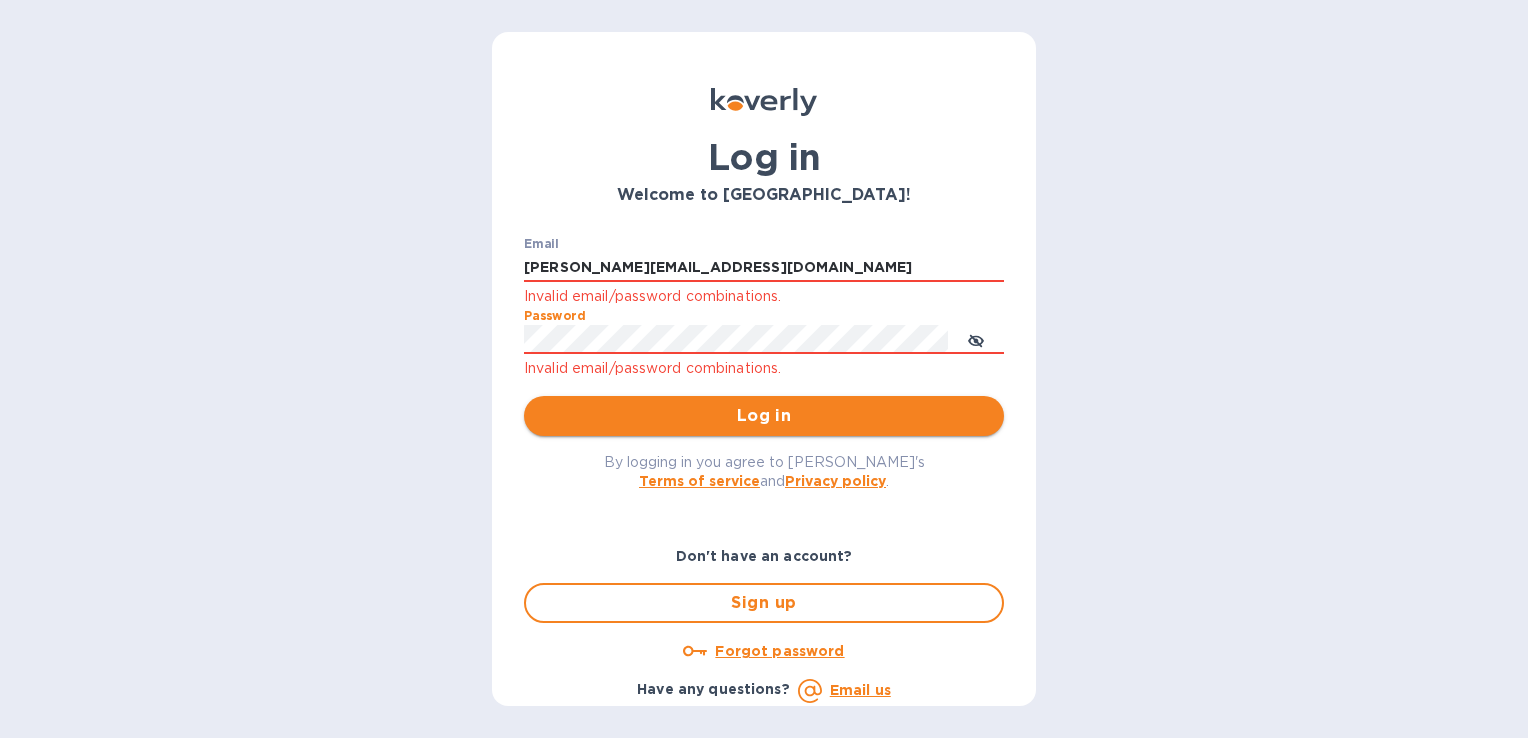 scroll, scrollTop: 21, scrollLeft: 0, axis: vertical 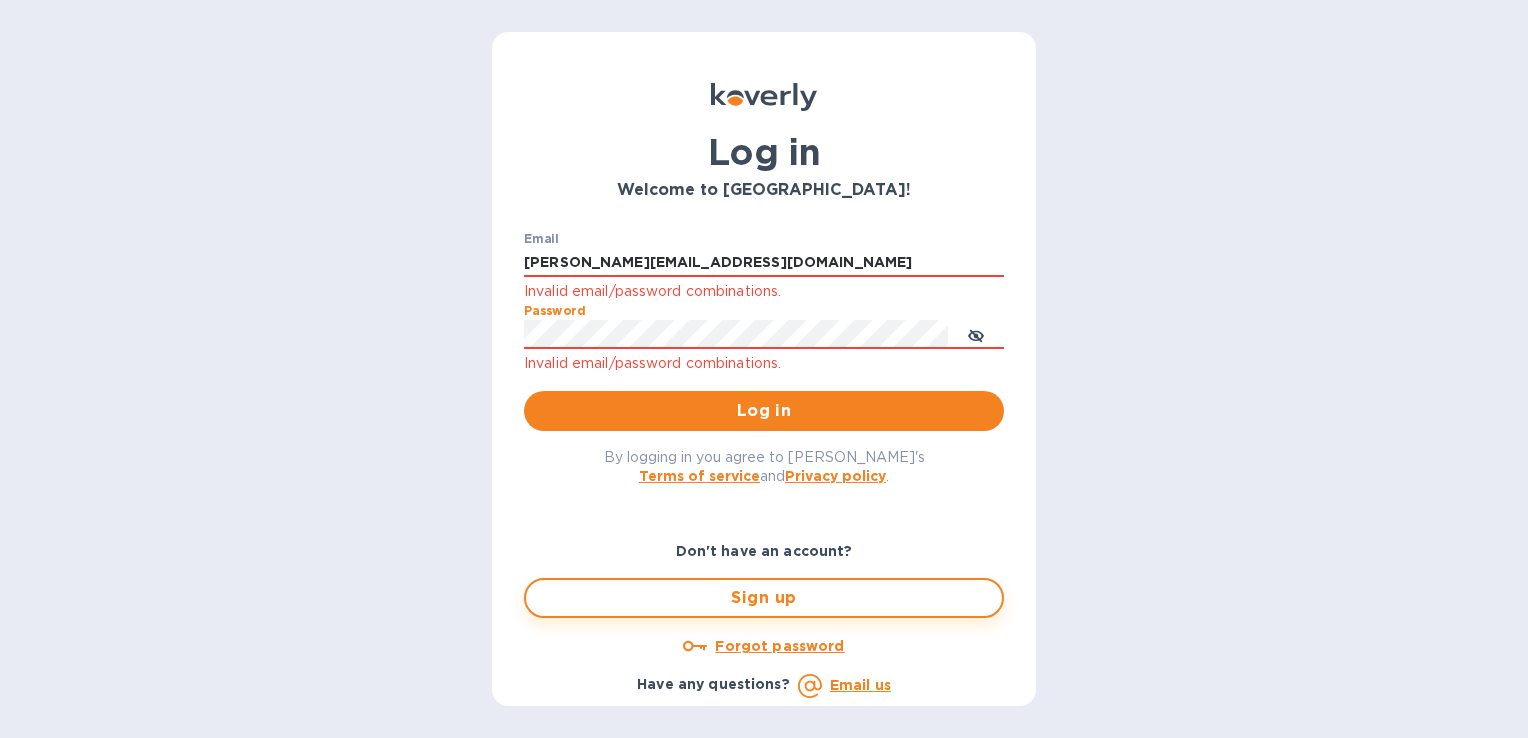 click on "Sign up" at bounding box center [764, 598] 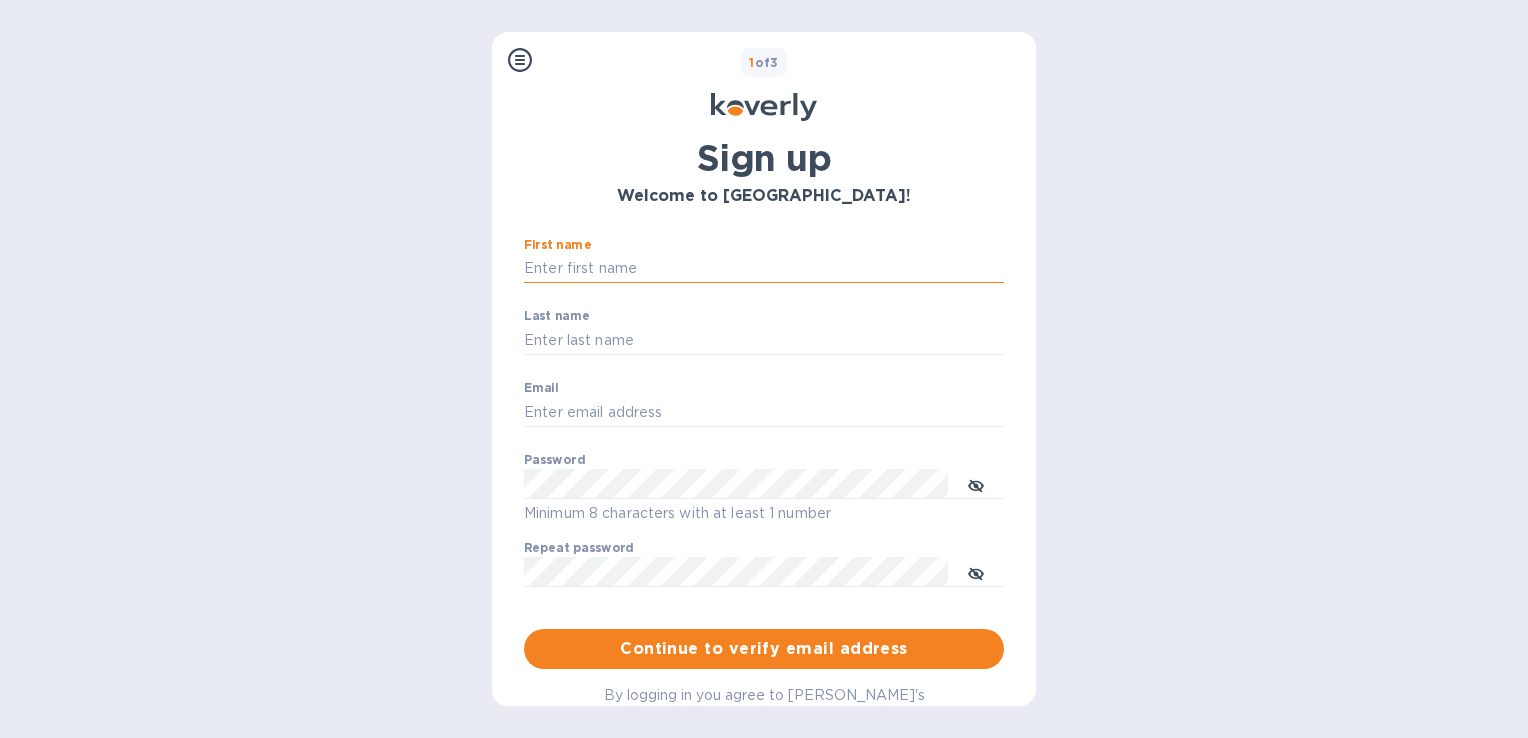 click on "First name" at bounding box center [764, 269] 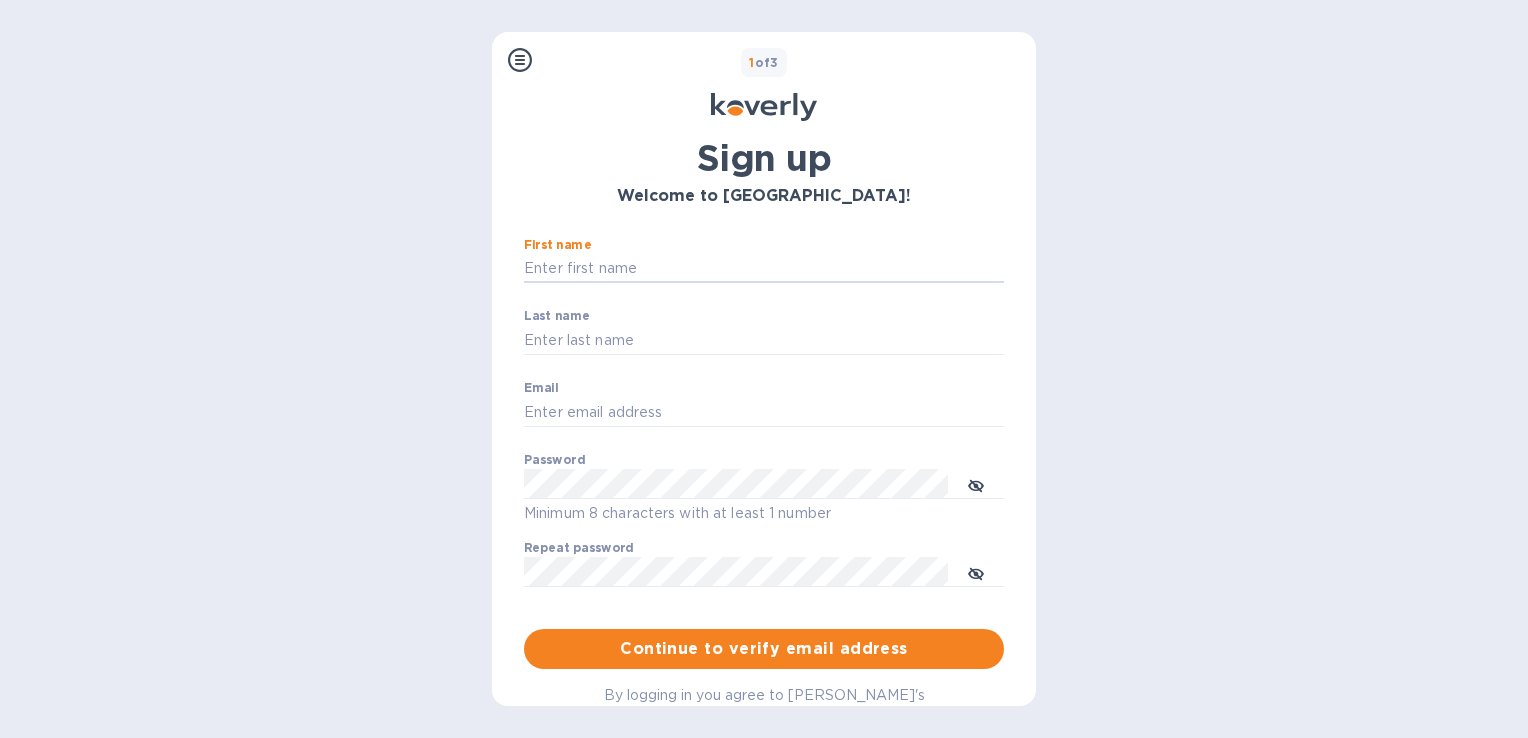 click on "Steps Koverly account Business information Secure your account 1  of  3 Sign up Welcome to Koverly! First name ​ Last name ​ Email ​ Password Minimum 8 characters with at least 1 number Repeat password ​ Continue to verify email address By logging in you agree to [PERSON_NAME]'s  Terms of service  and  Privacy policy . Do you have an account? Log in Forgot password Have any questions? Email us" at bounding box center [764, 369] 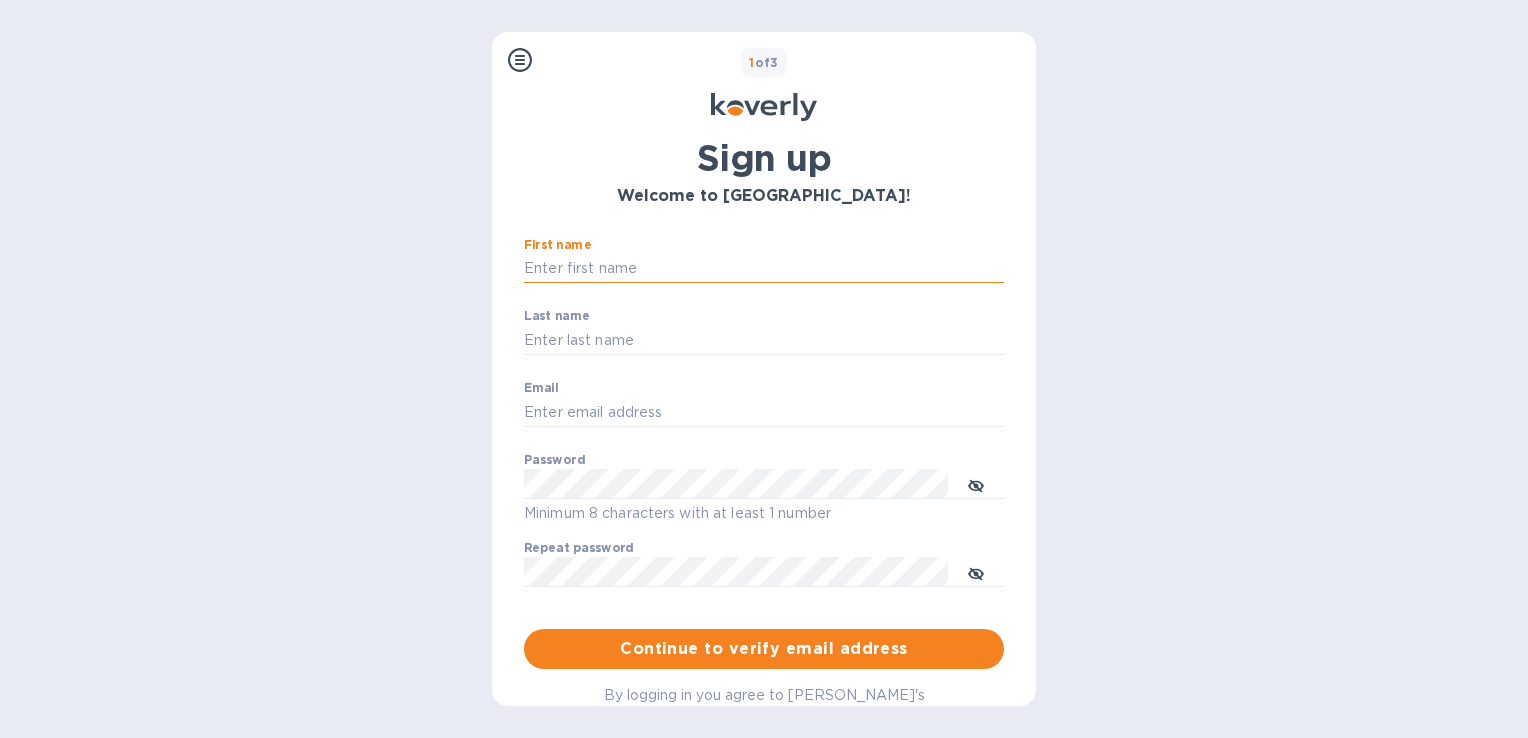 click on "First name" at bounding box center (764, 269) 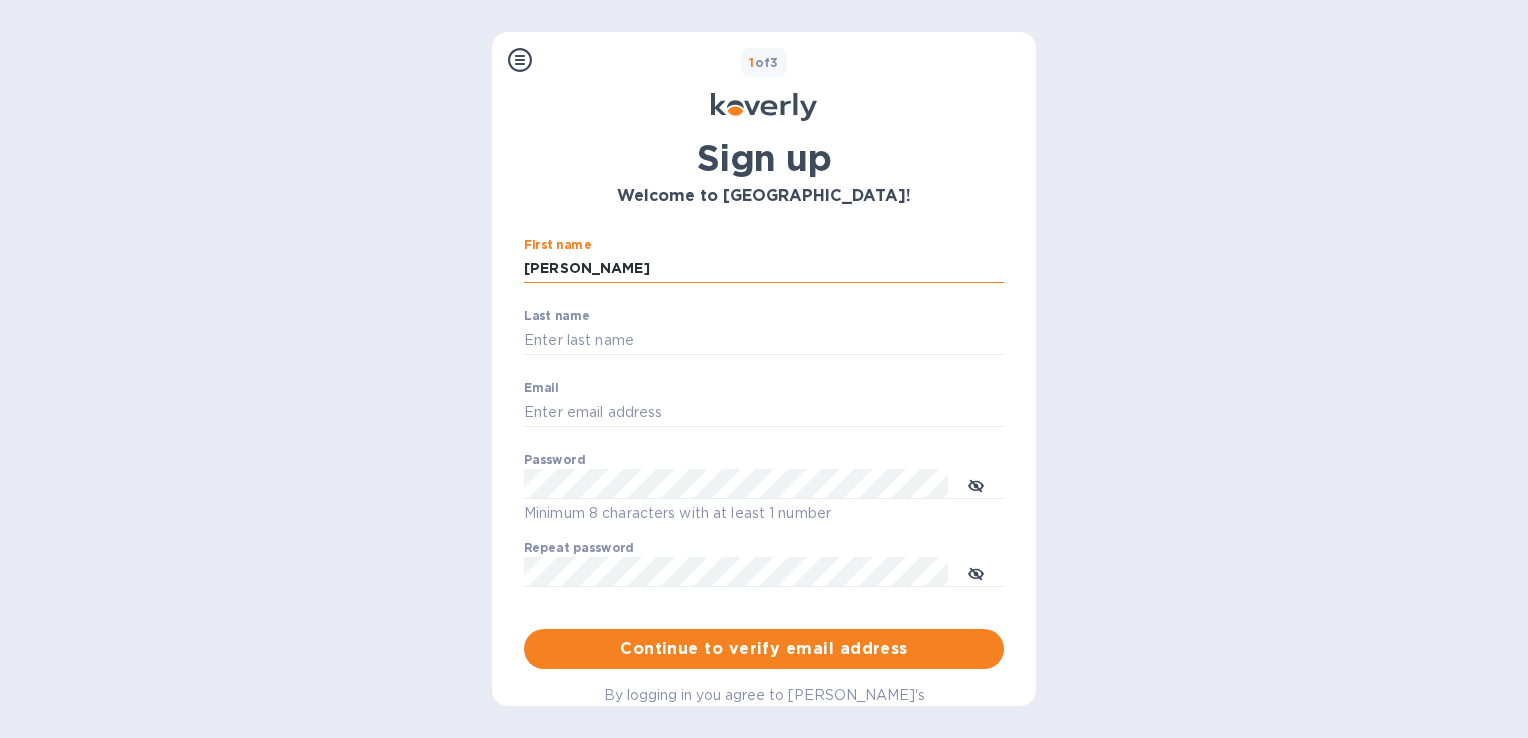 type on "[PERSON_NAME]" 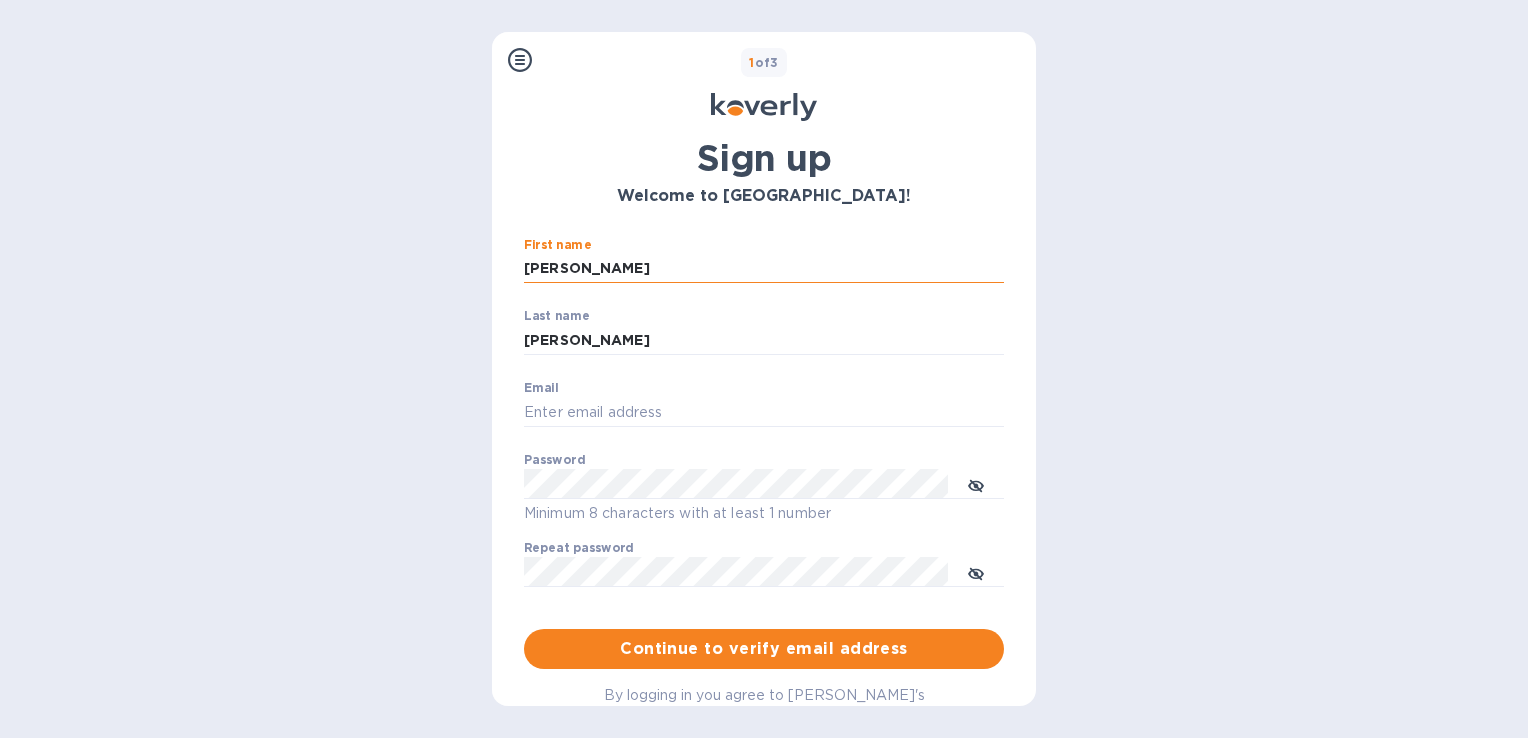 type on "[PERSON_NAME][EMAIL_ADDRESS][DOMAIN_NAME]" 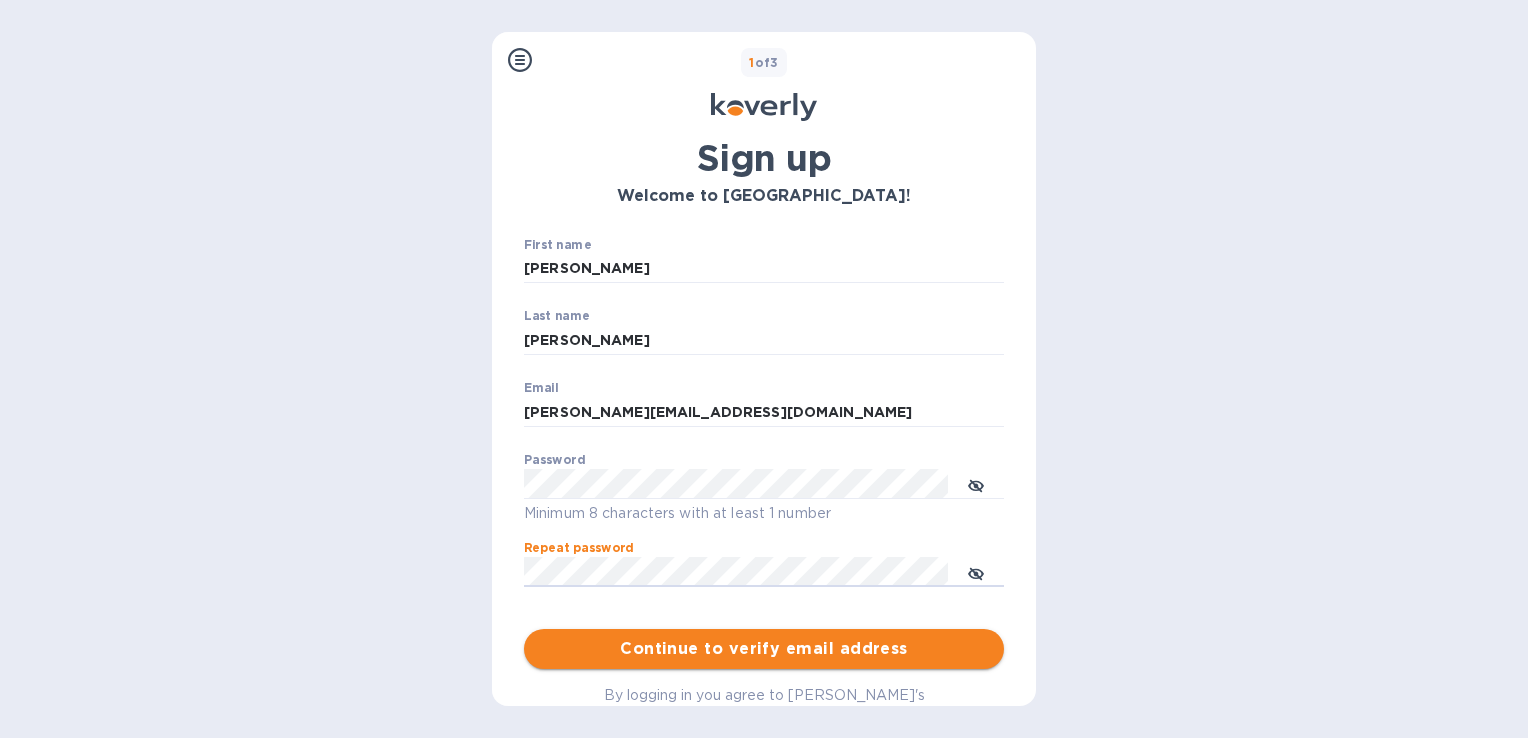 click on "Continue to verify email address" at bounding box center (764, 649) 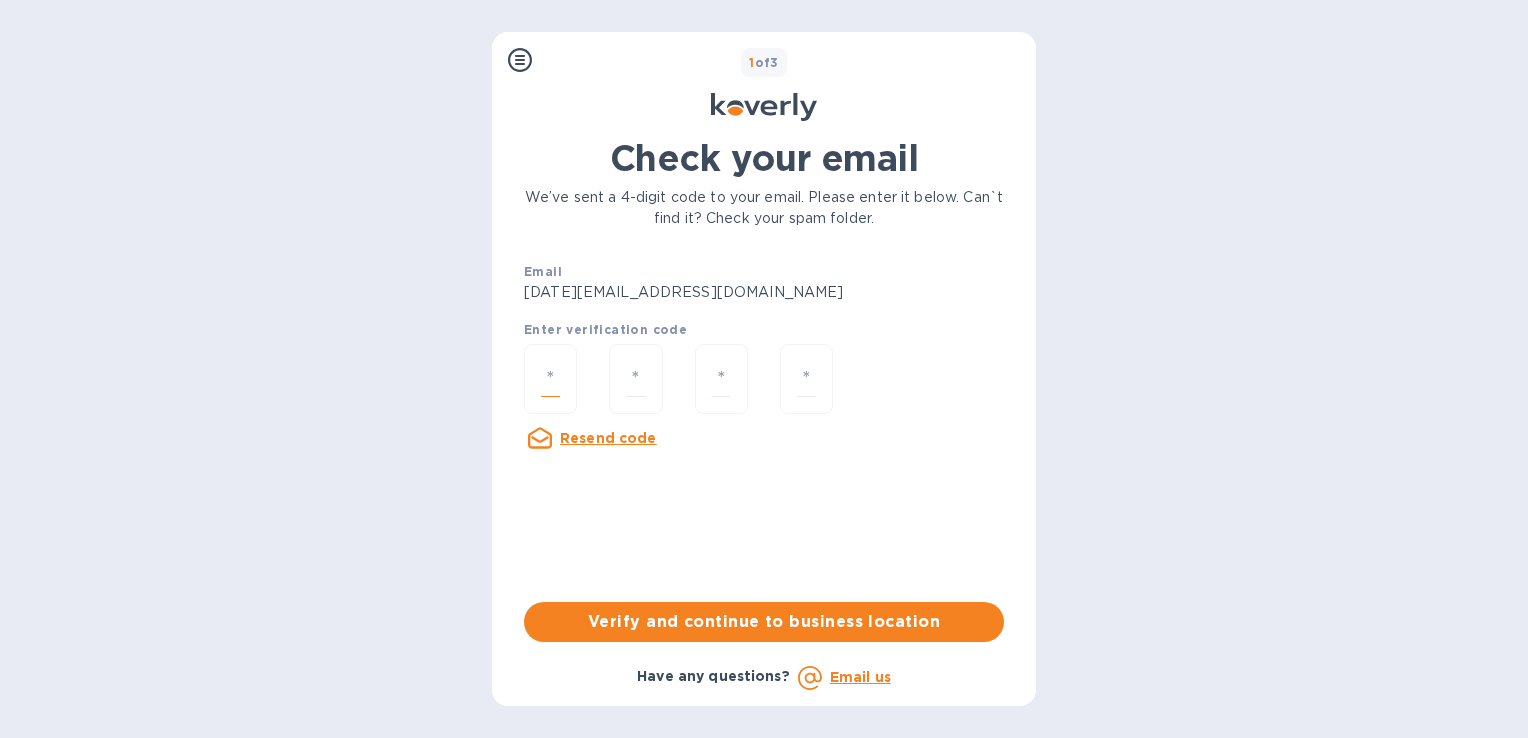 click at bounding box center (550, 379) 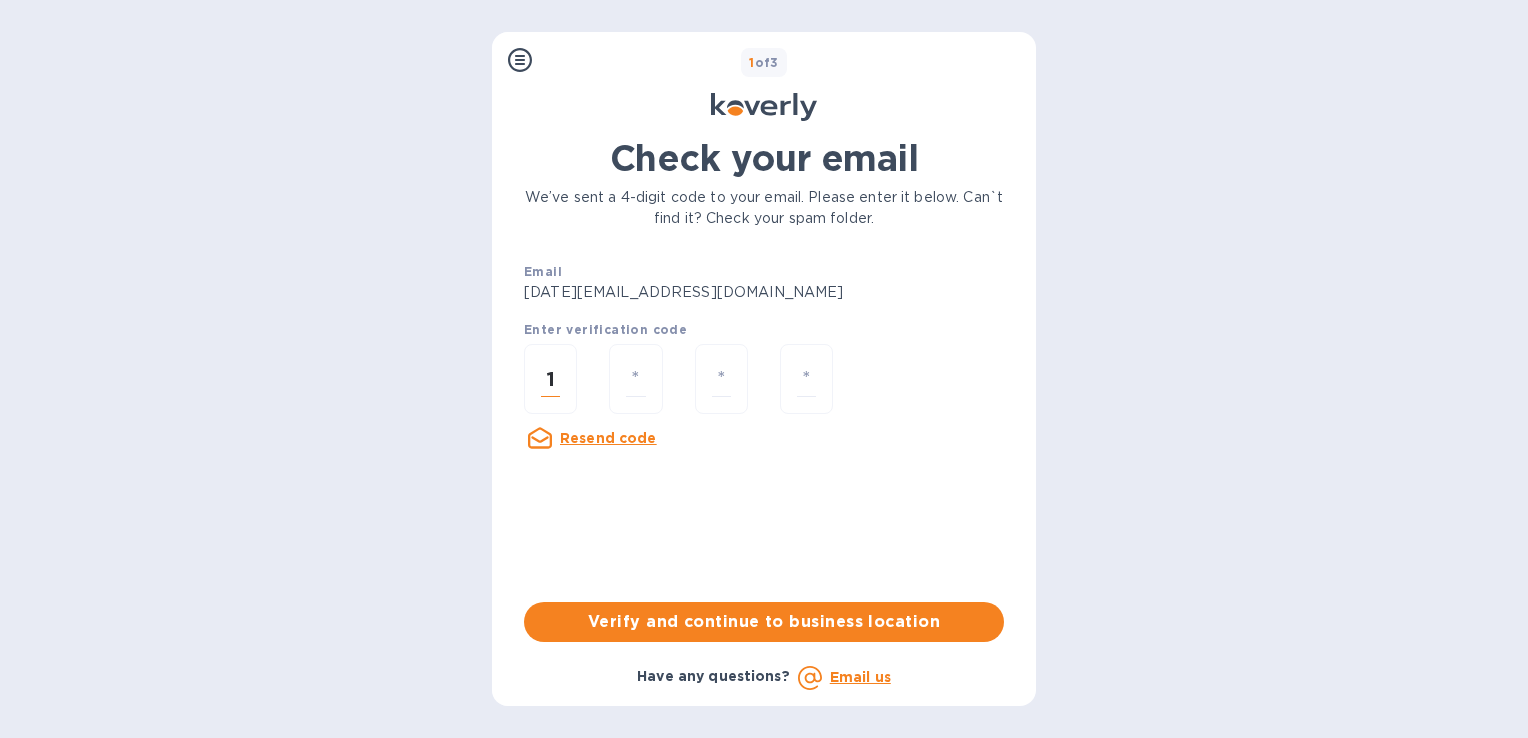 type on "1" 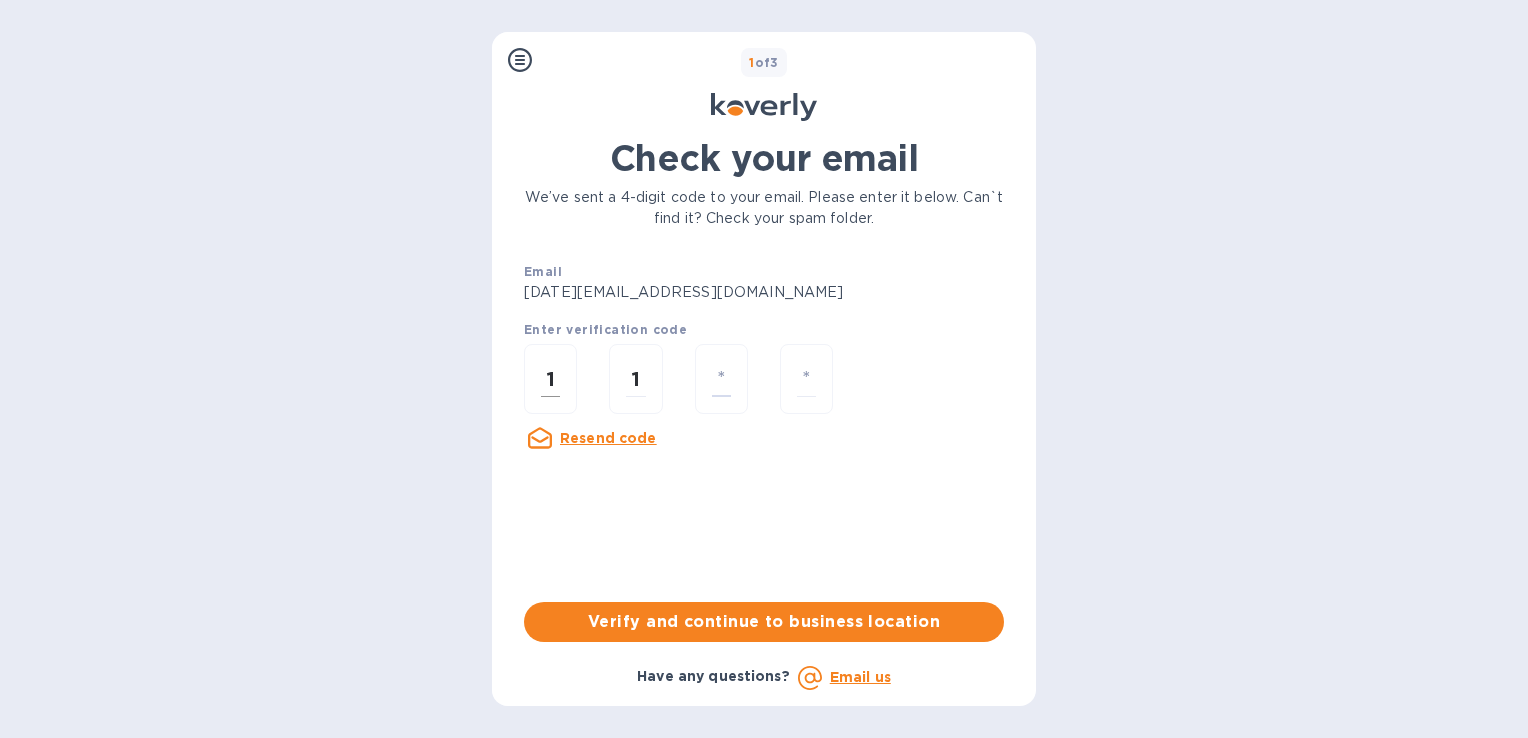 type on "0" 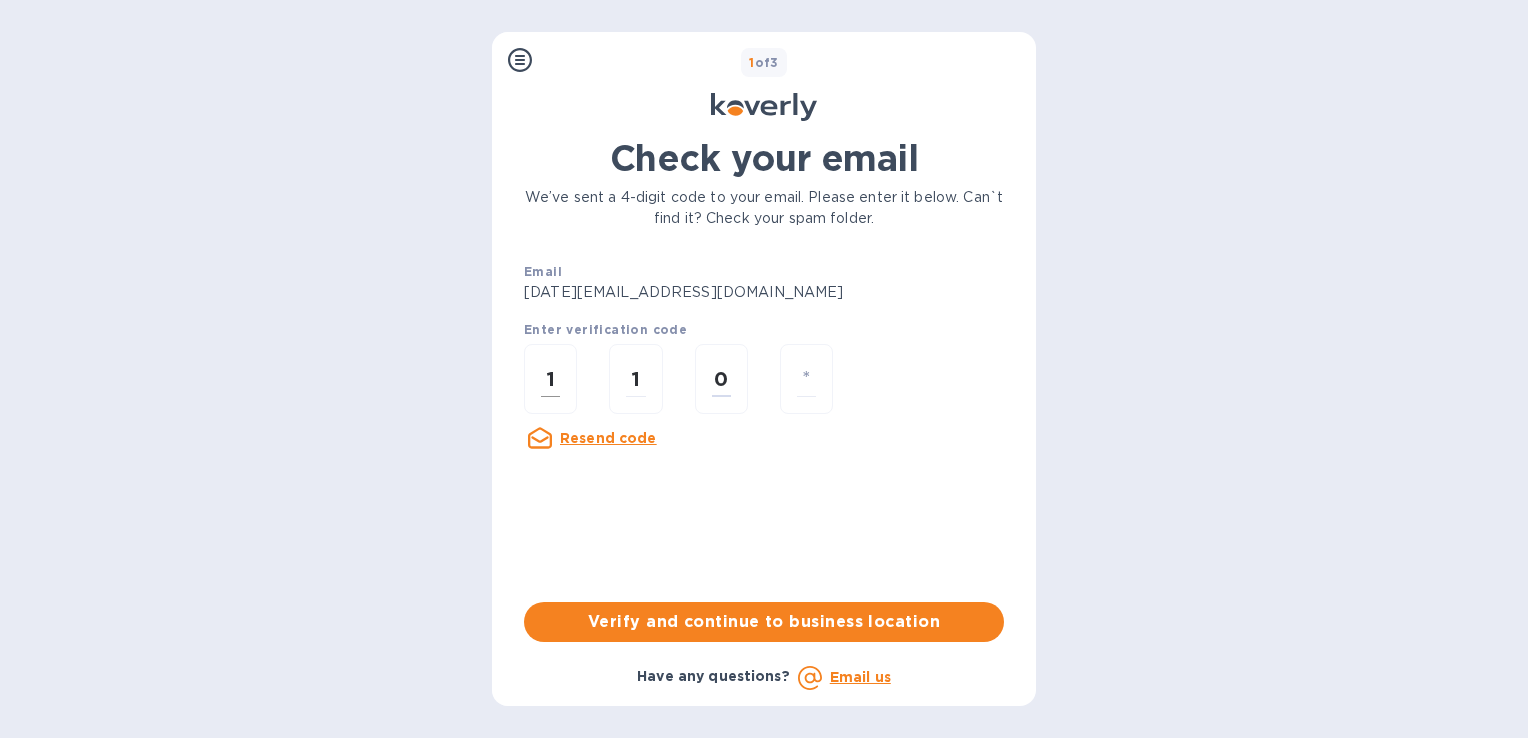 type on "4" 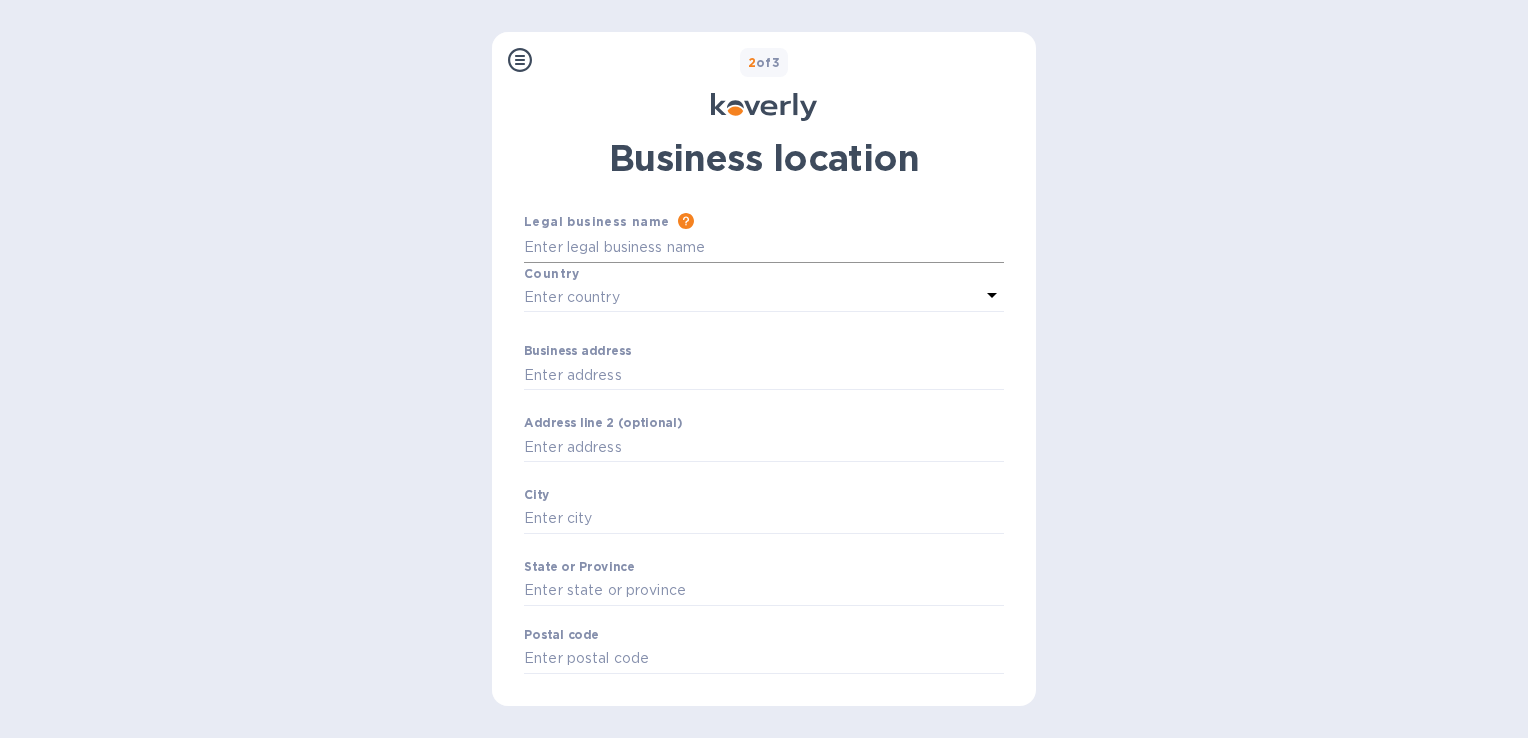 click on "Business address" at bounding box center [764, 248] 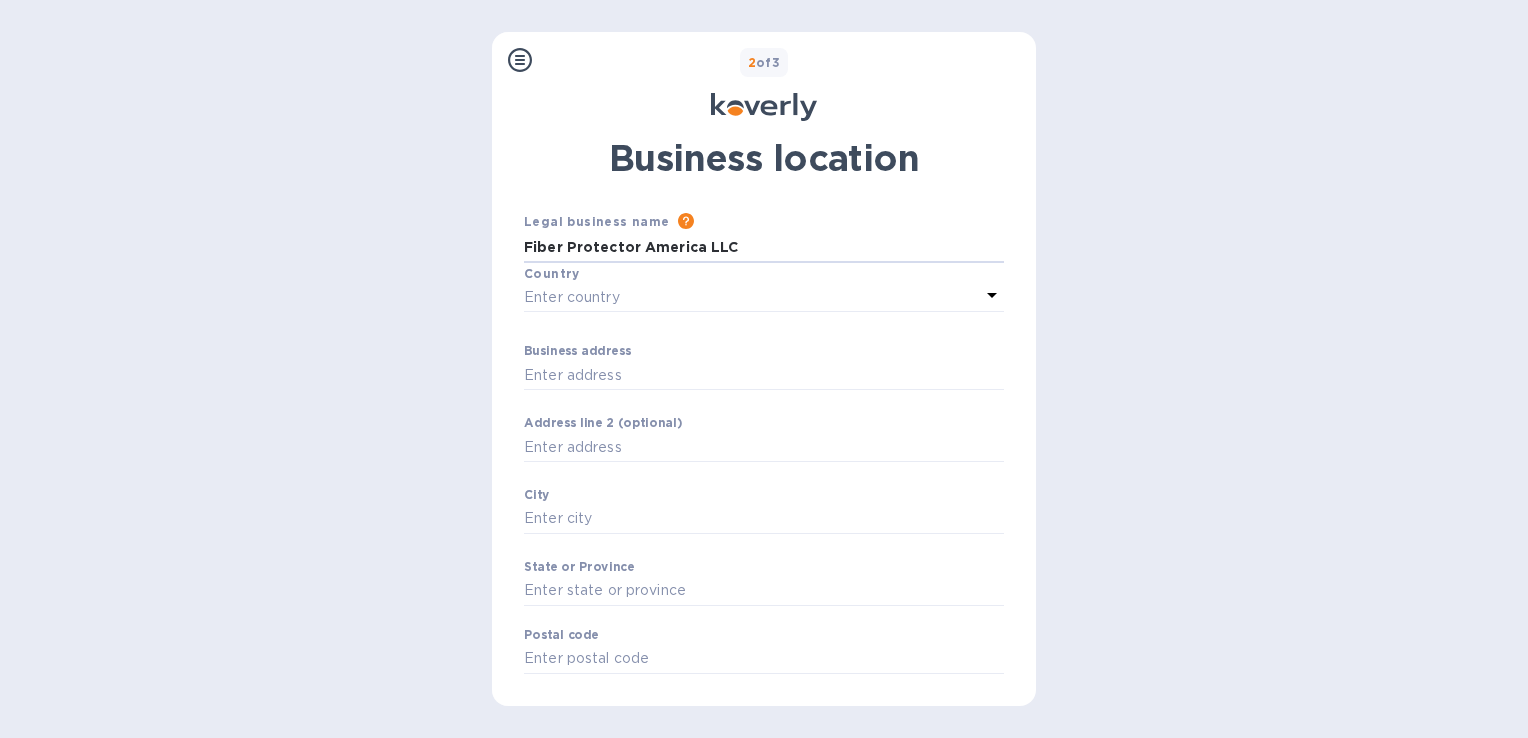 type on "Fiber Protector America LLC" 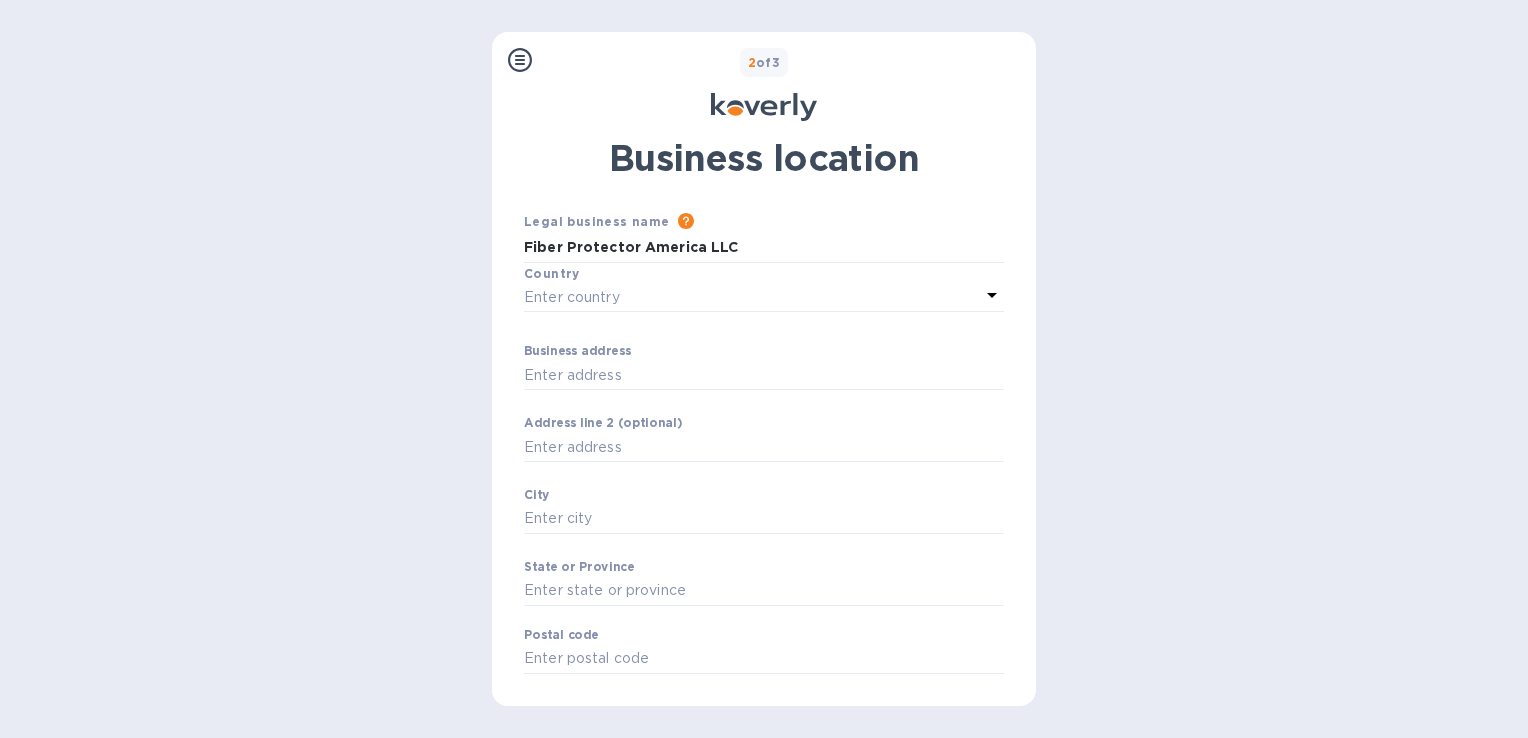 click on "Enter country" at bounding box center [572, 297] 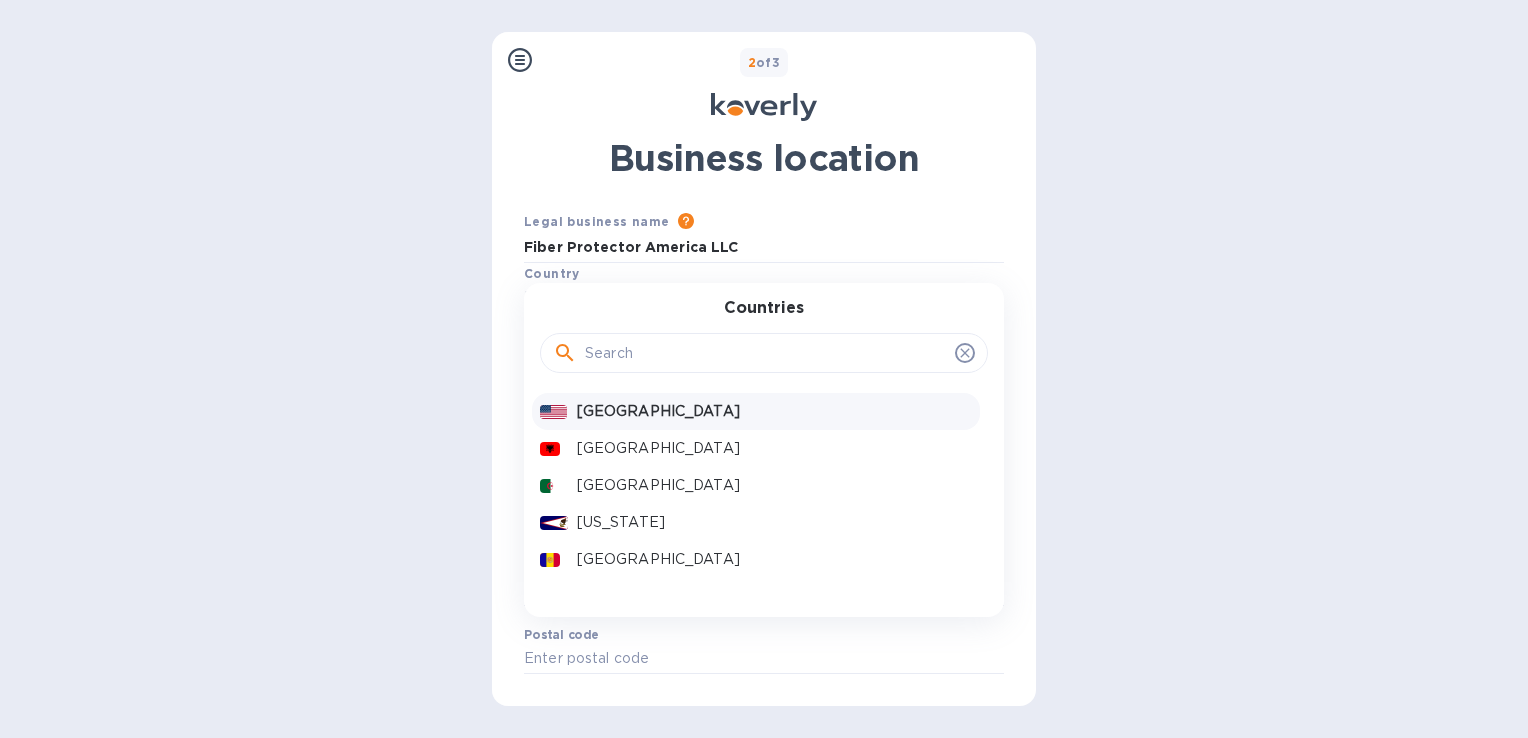 click on "[GEOGRAPHIC_DATA]" at bounding box center (774, 411) 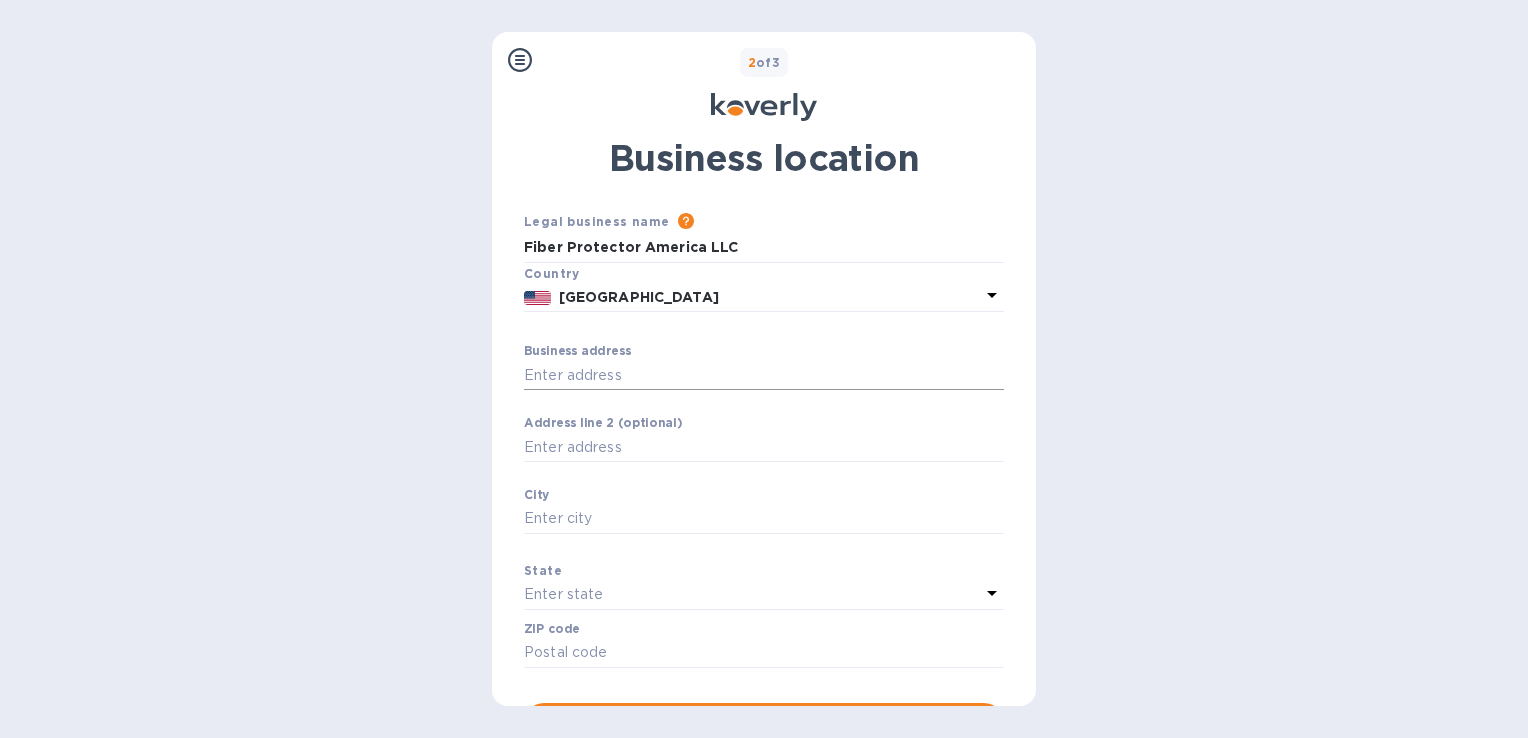 click on "Business address" at bounding box center [764, 375] 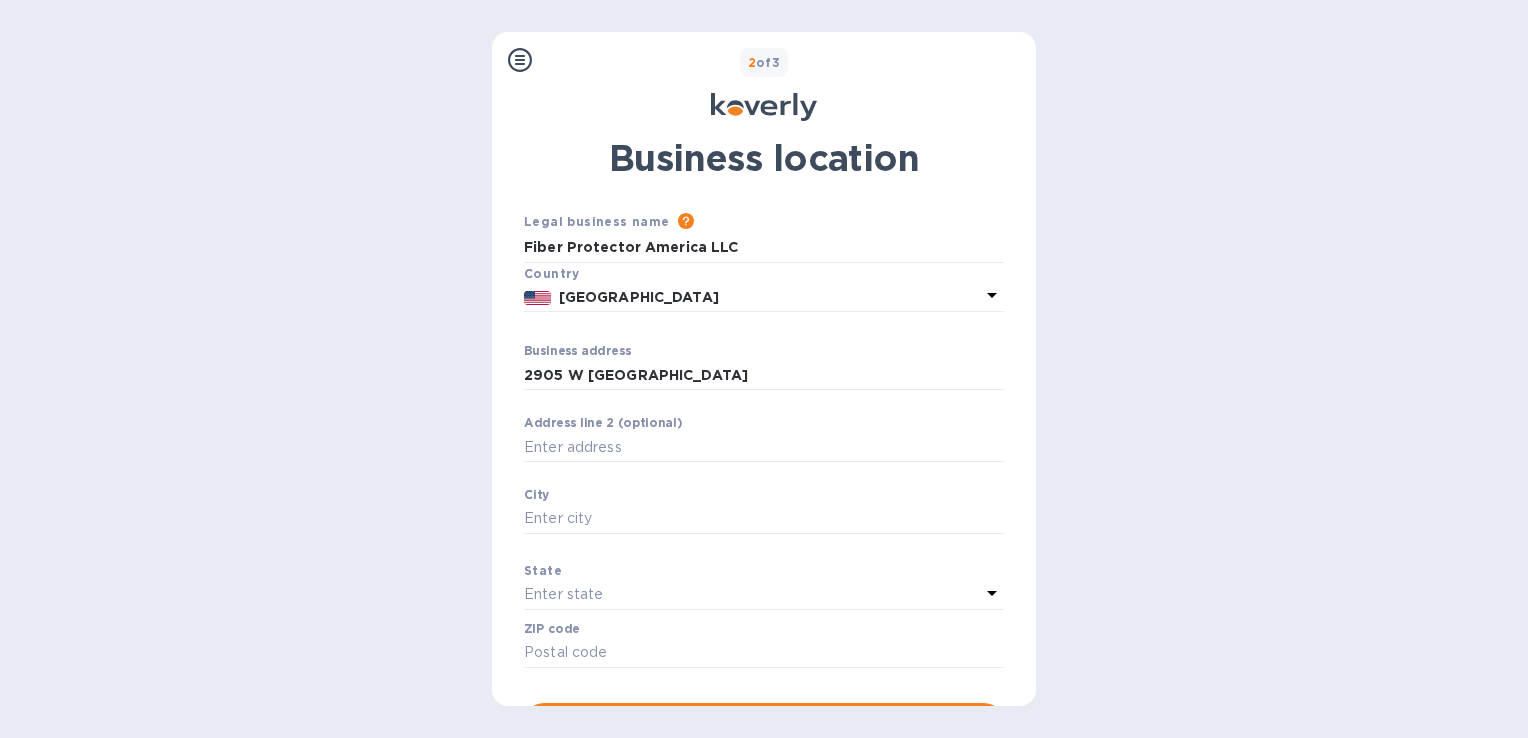 type on "2905 West Overland Road" 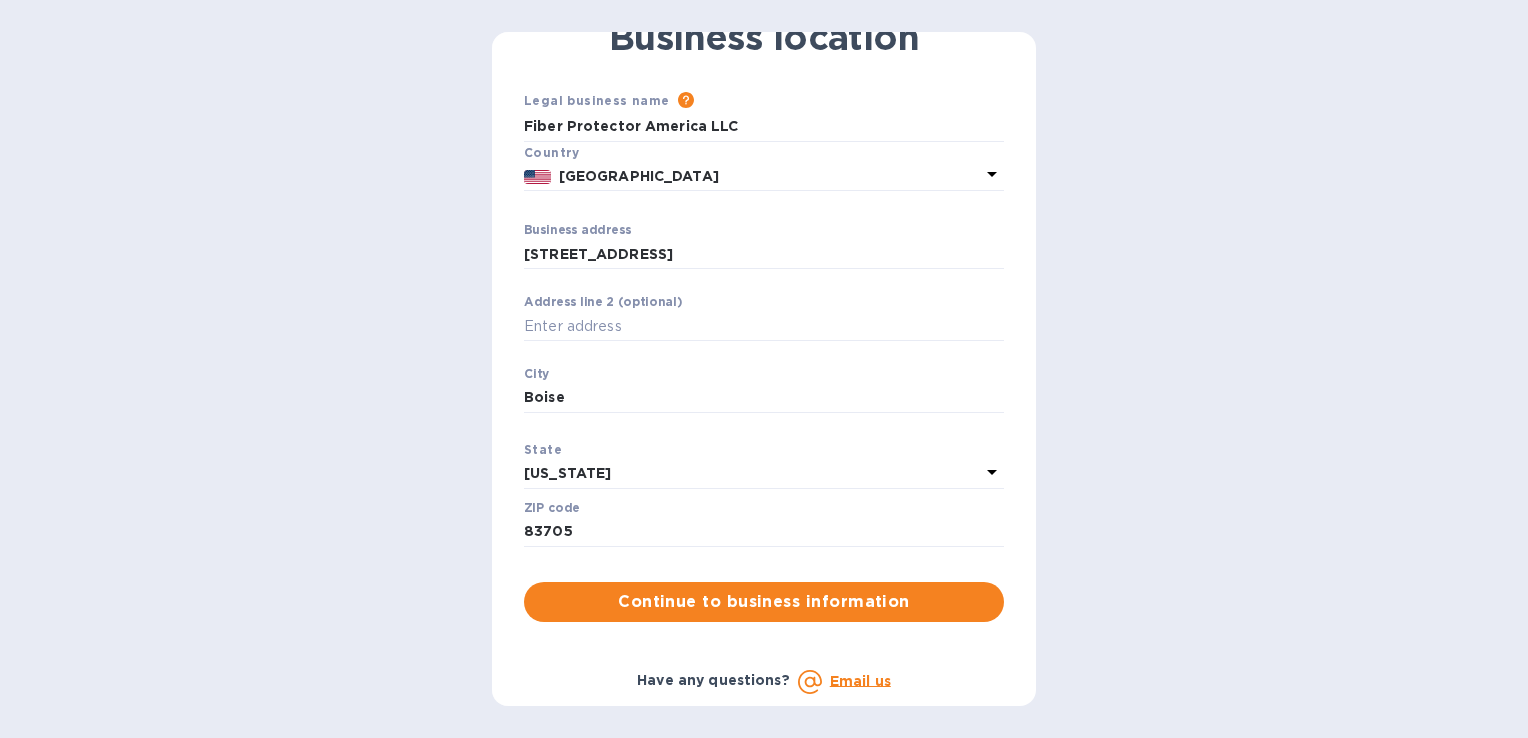 scroll, scrollTop: 125, scrollLeft: 0, axis: vertical 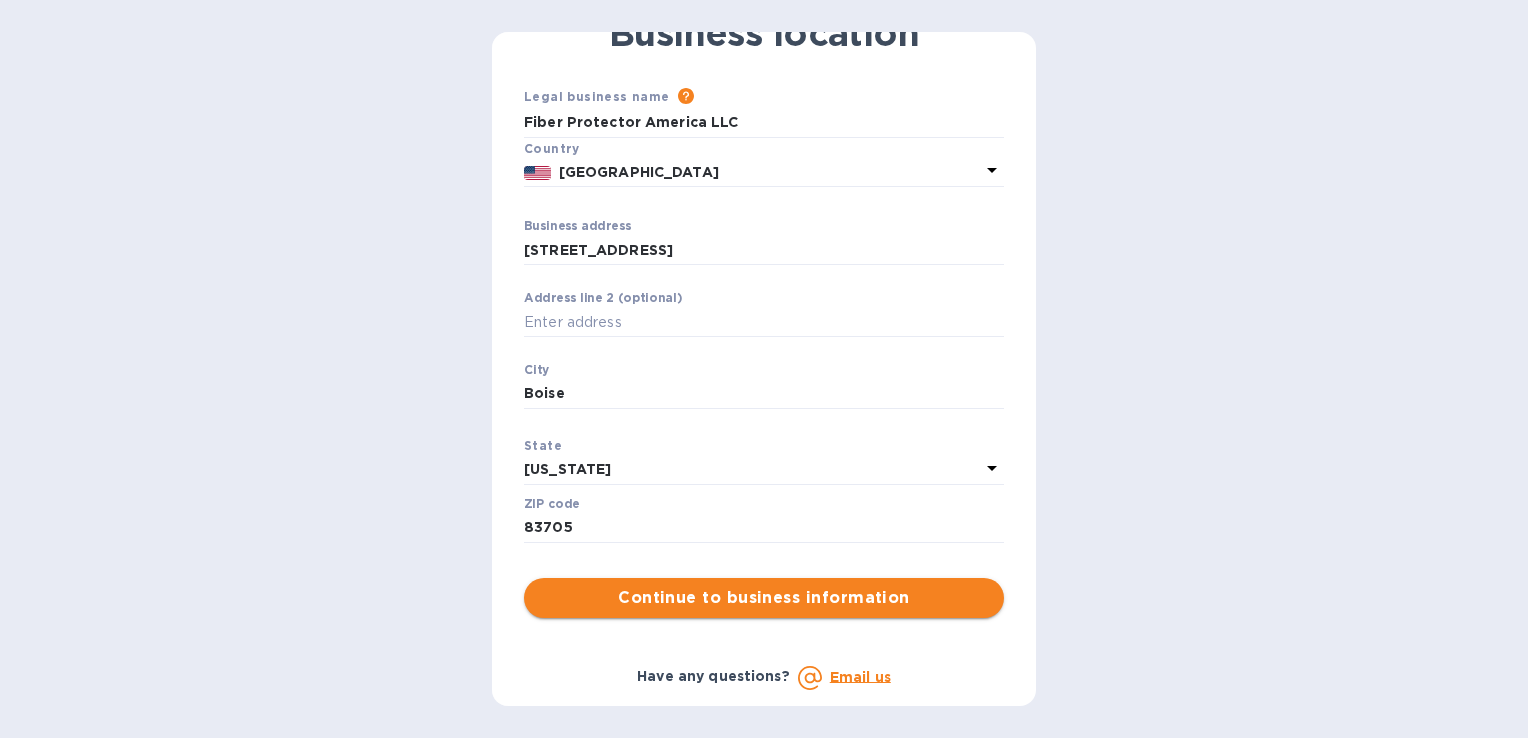 click on "Continue to business information" at bounding box center (764, 598) 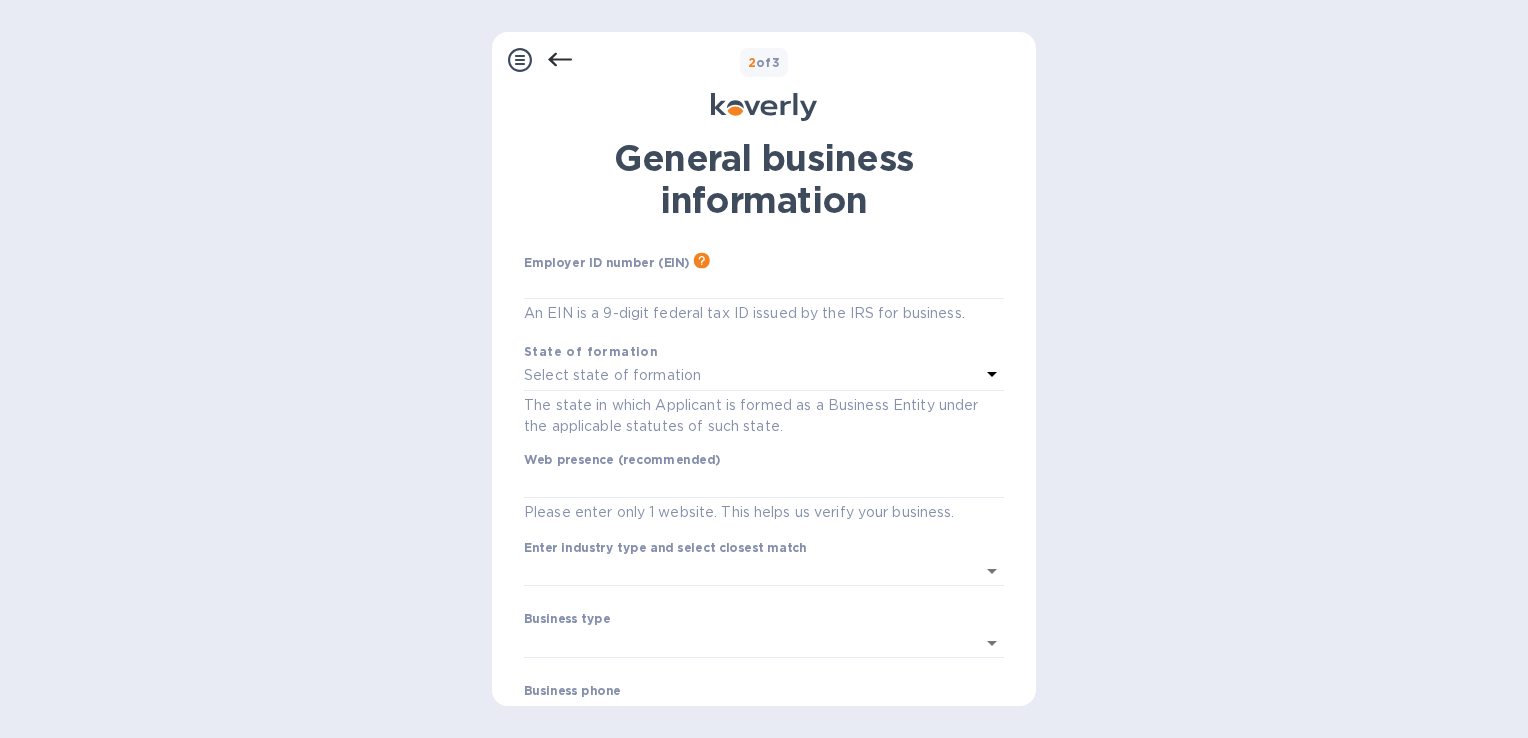 click on "An EIN is a 9-digit federal tax ID issued by the IRS for business." at bounding box center (764, 313) 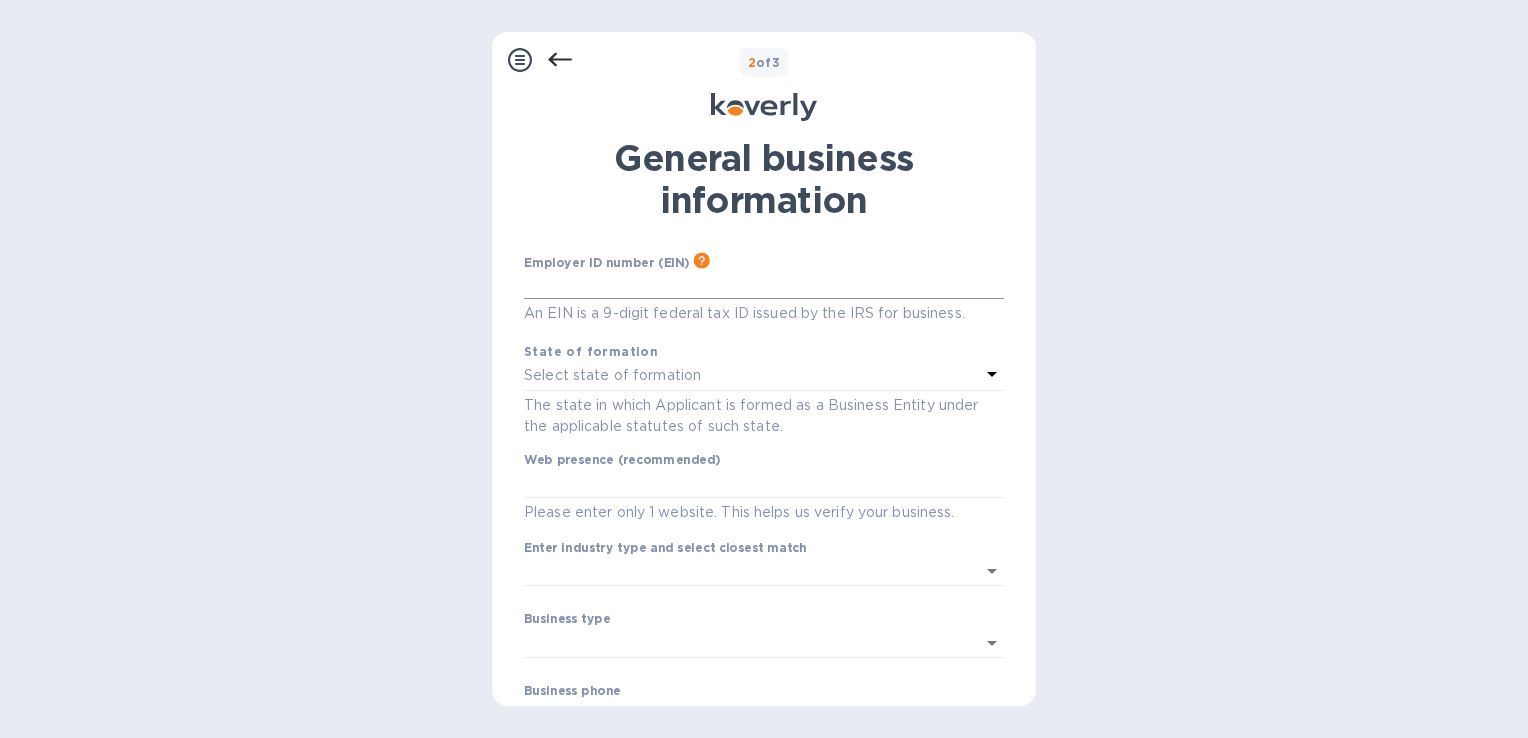 click at bounding box center (764, 284) 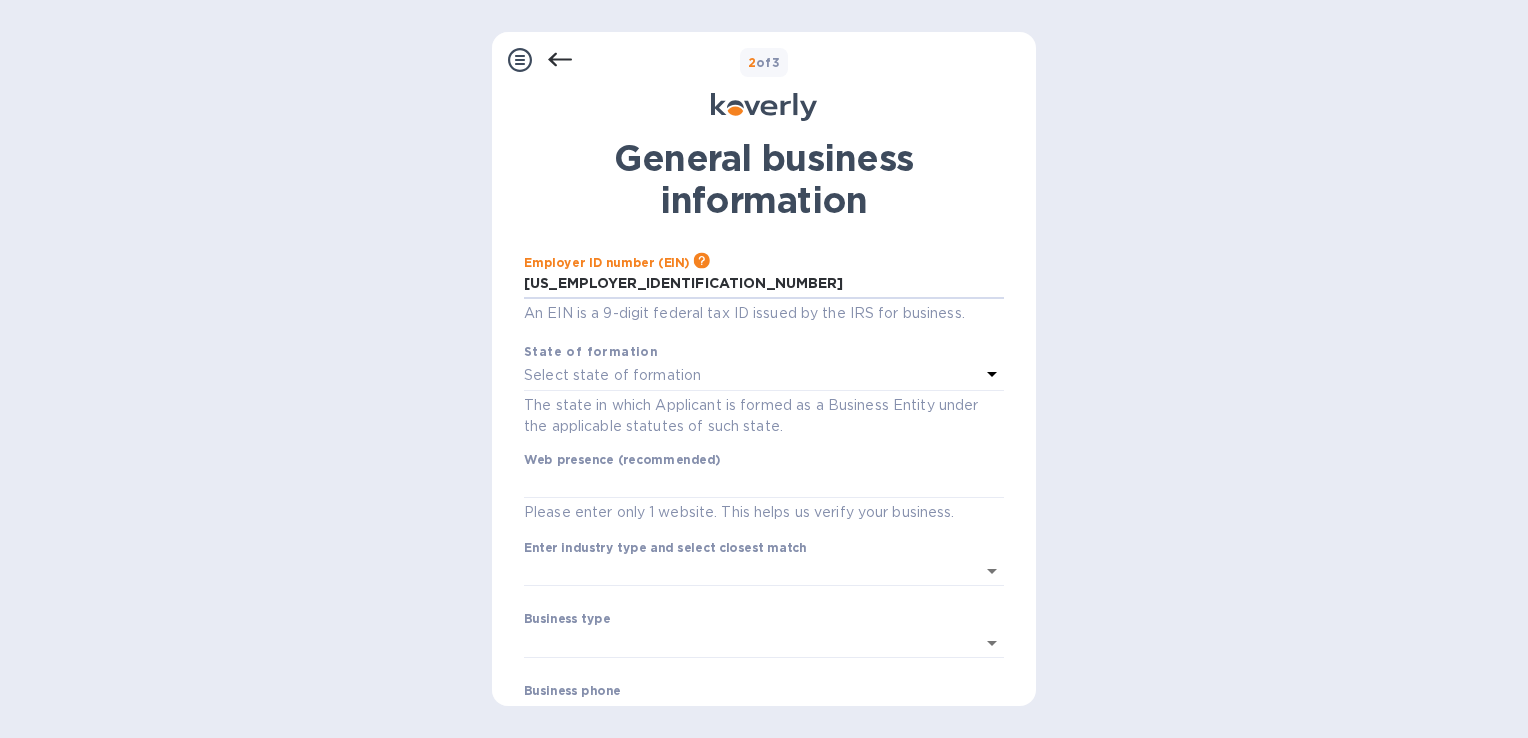 type on "***06" 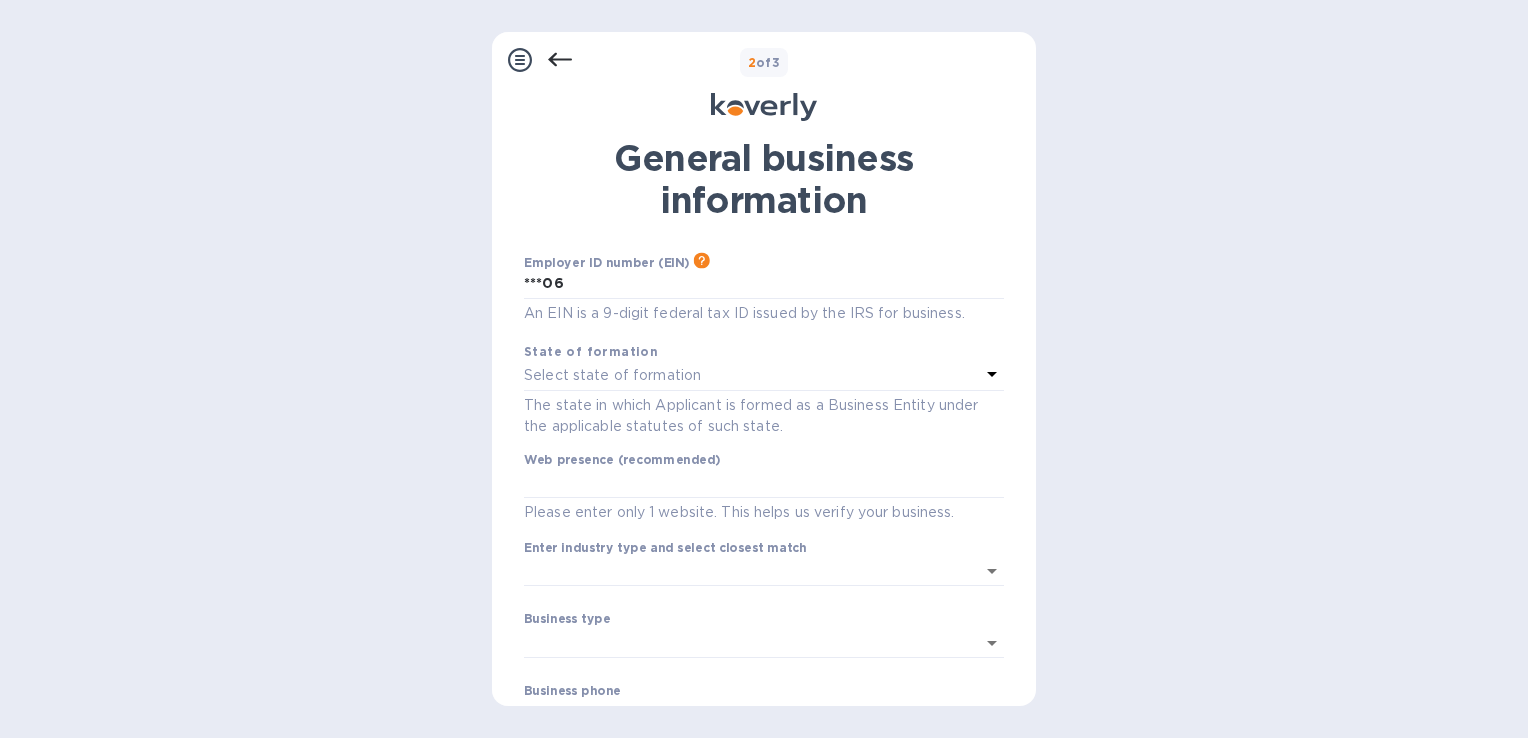 click on "Select state of formation" at bounding box center [612, 375] 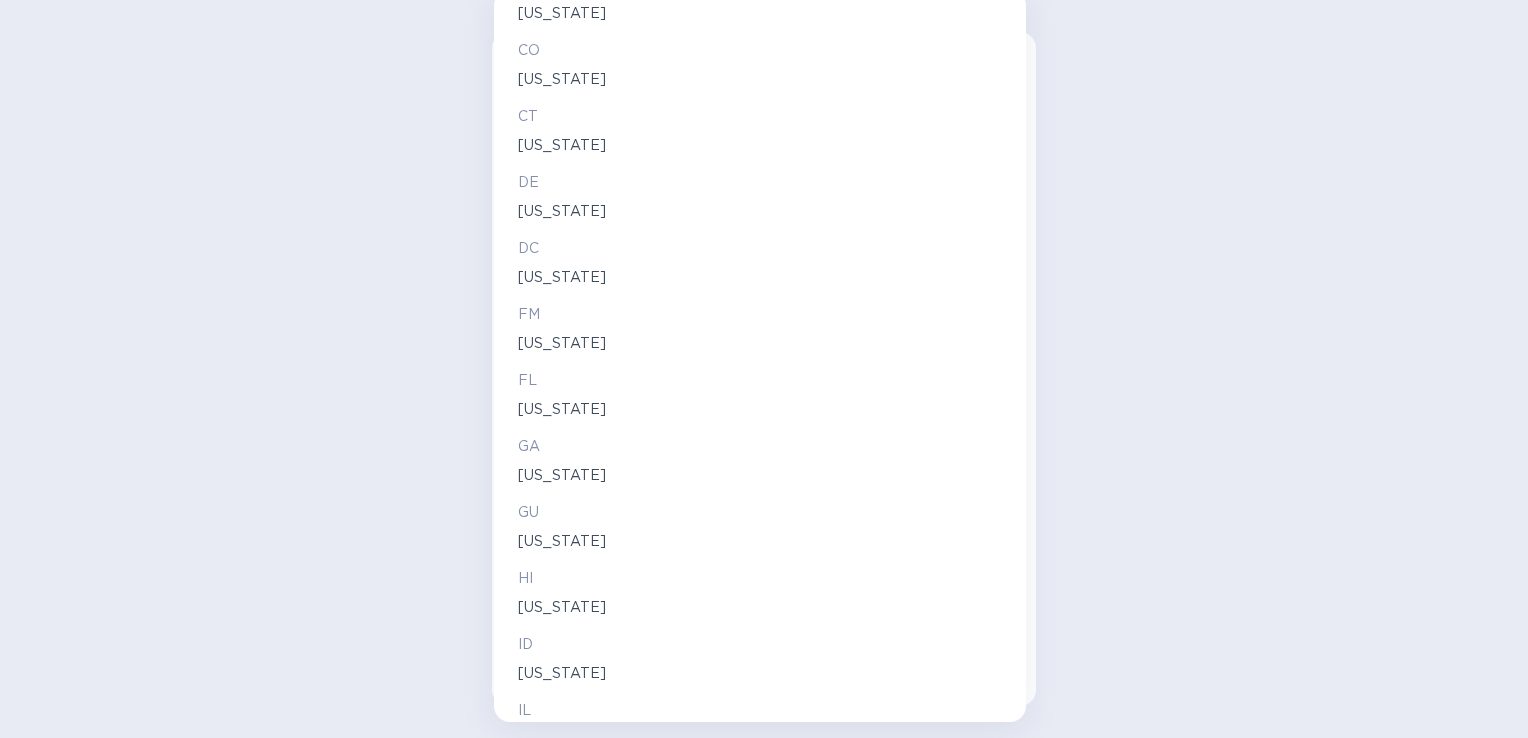scroll, scrollTop: 500, scrollLeft: 0, axis: vertical 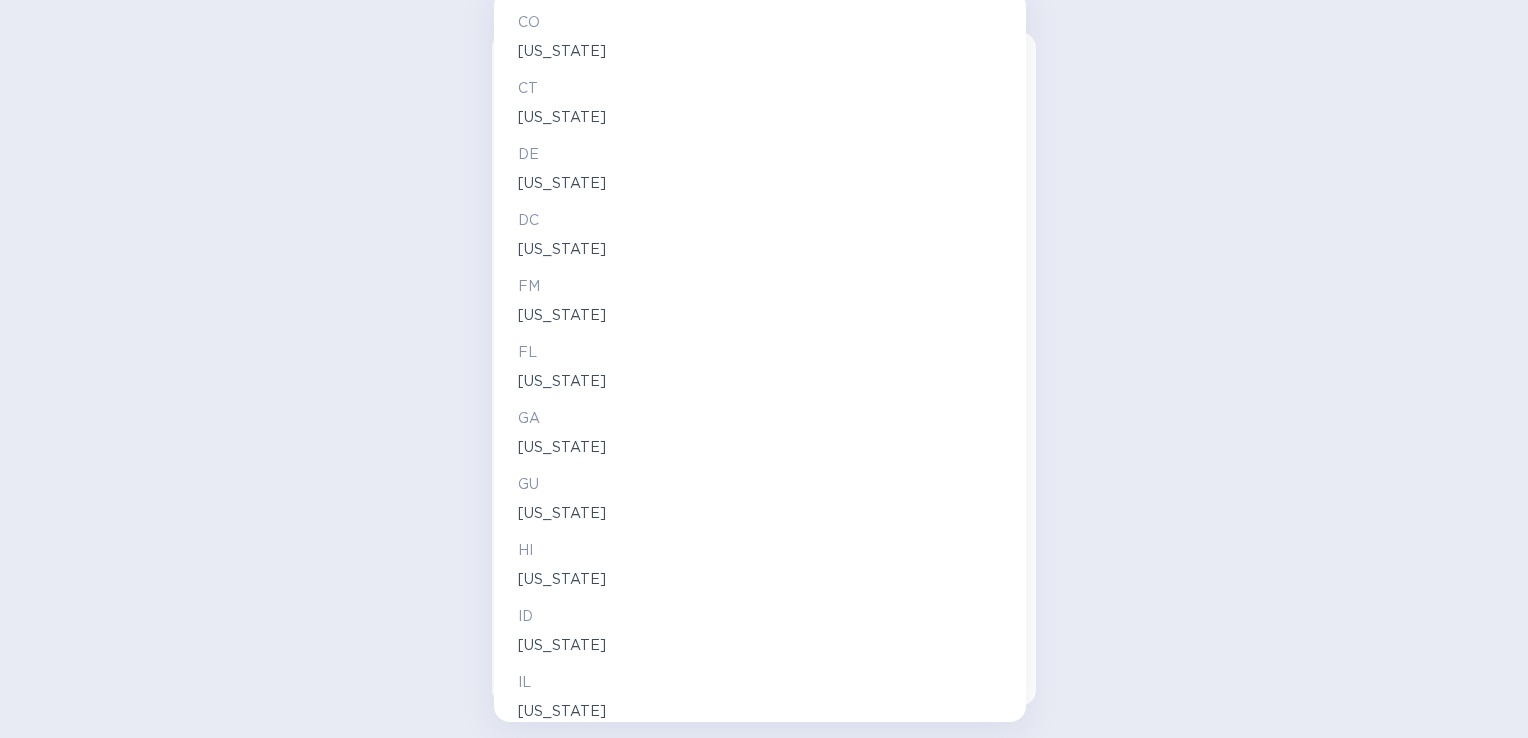 click on "ID" at bounding box center [760, 616] 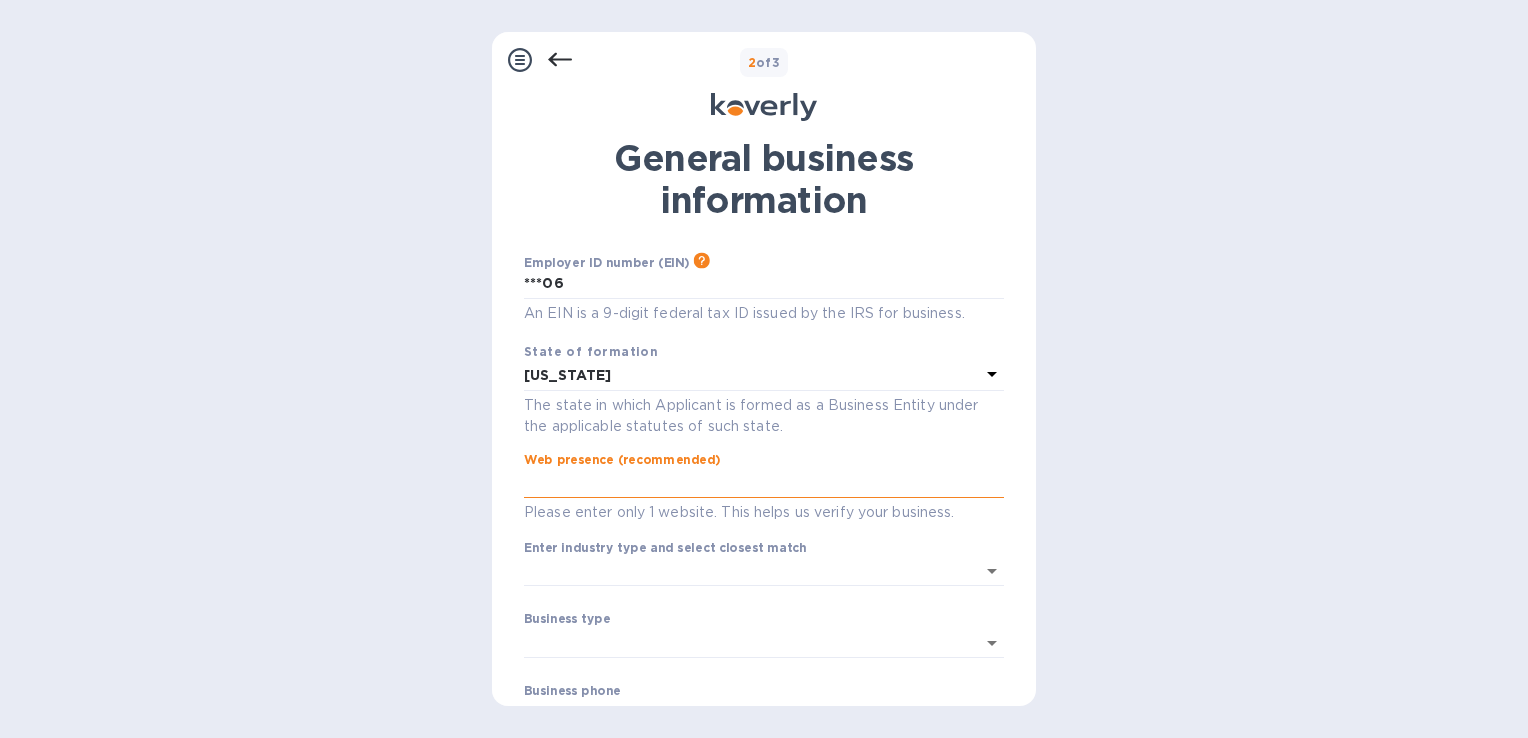 click at bounding box center (764, 484) 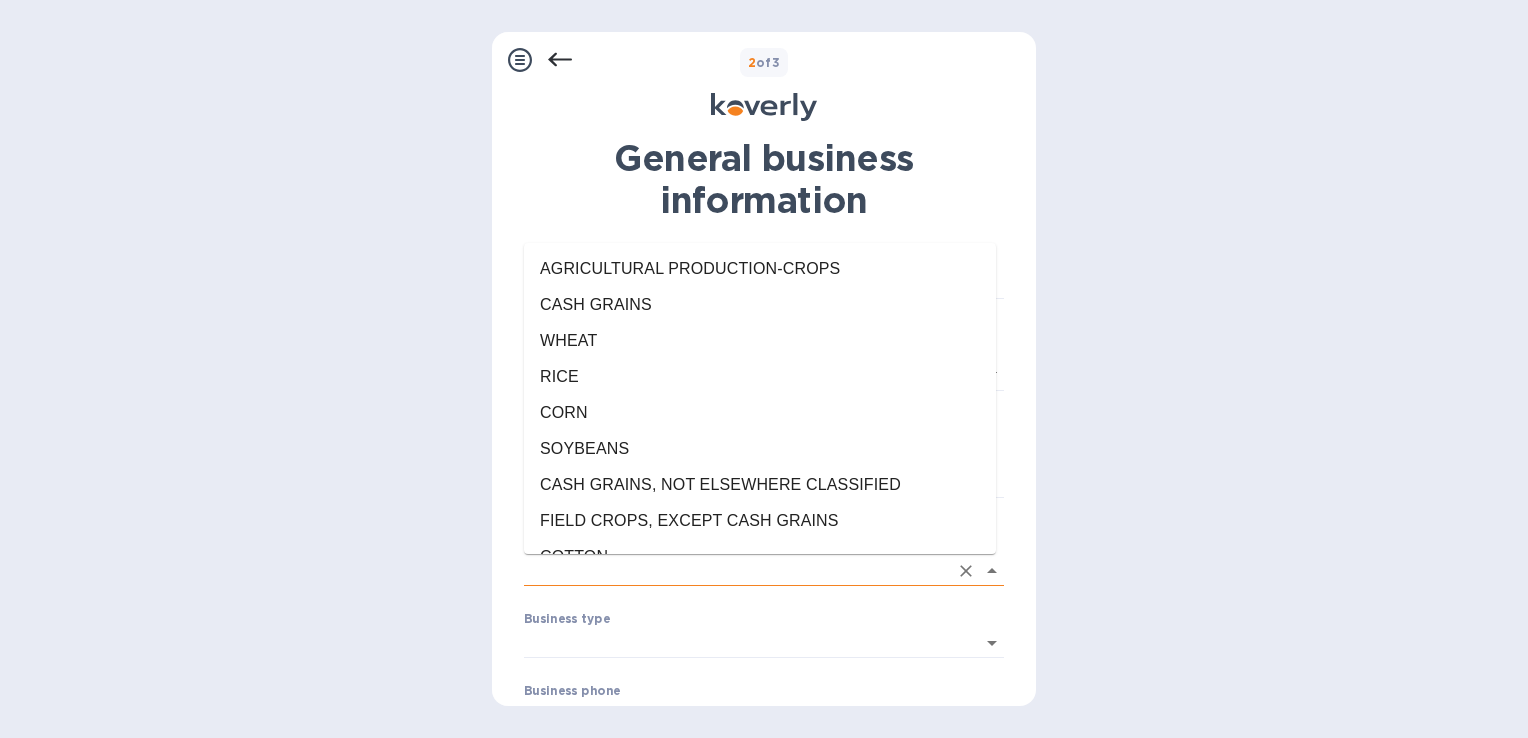 click on "Enter industry type and select closest match" at bounding box center (736, 571) 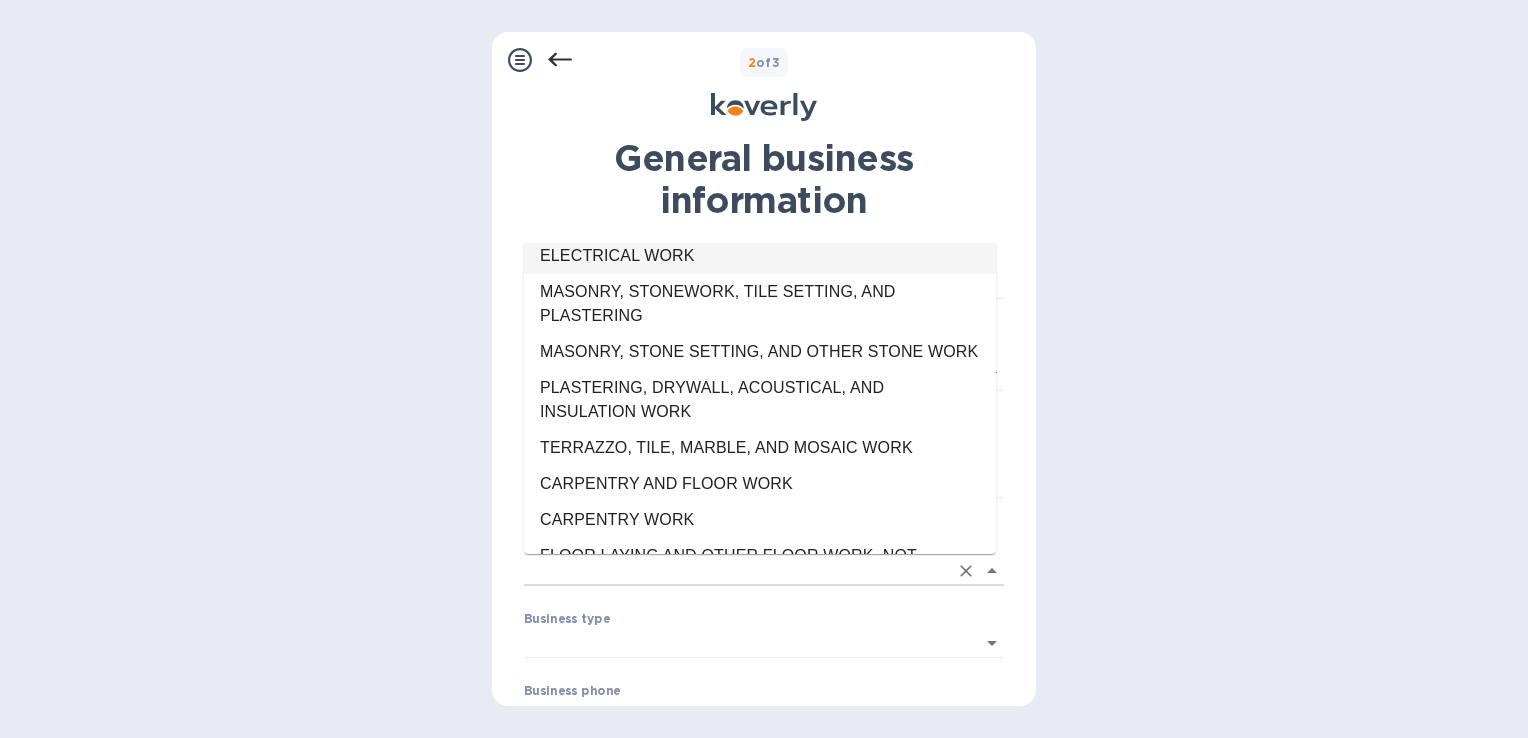 scroll, scrollTop: 6600, scrollLeft: 0, axis: vertical 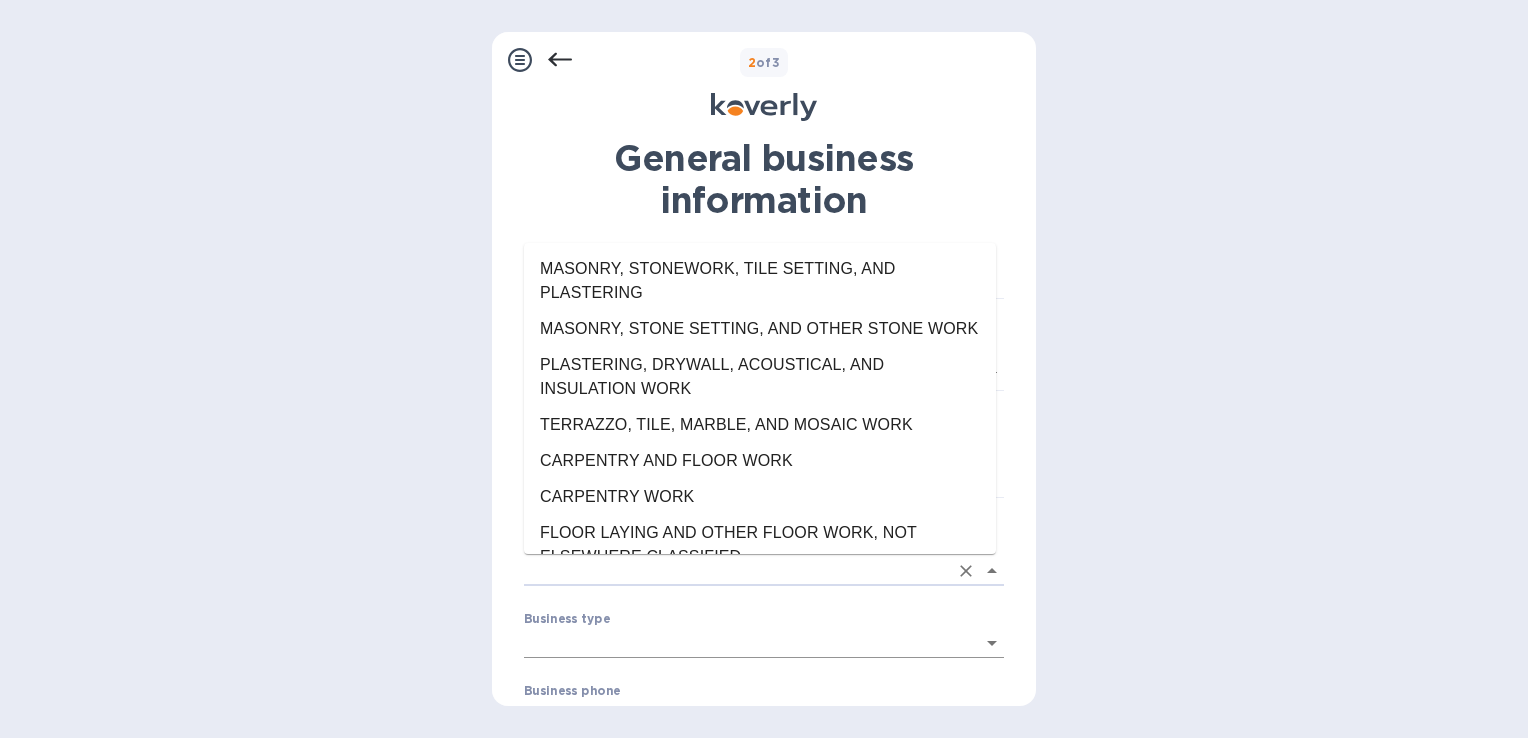 click on "Sign up with Koverly Steps Koverly account Business information Secure your account 2  of  3 General business information Employer ID number (EIN) Please make sure it matches the information on your SS-4 form issued by the IRS when the company was formed. ***06 An EIN is a 9-digit federal tax ID issued by the IRS for business. State of formation Idaho The state in which Applicant is formed as a Business Entity under the applicable statutes of such state. Web presence (recommended) Please enter only 1 website. This helps us verify your business. Enter industry type and select closest match ​ Business type ​ ​ Business phone This helps us verify your business. Business email ​ Continue to secure your account Have any questions? Email us AGRICULTURAL PRODUCTION-CROPS CASH GRAINS WHEAT RICE CORN SOYBEANS CASH GRAINS, NOT ELSEWHERE CLASSIFIED FIELD CROPS, EXCEPT CASH GRAINS COTTON TOBACCO SUGARCANE AND SUGAR BEETS IRISH POTATOES FIELD CROPS, EXCEPT CASH GRAINS, NOT ELSEWHERE CLASSIFIED FRUITS AND TREE NUTS" at bounding box center (764, 369) 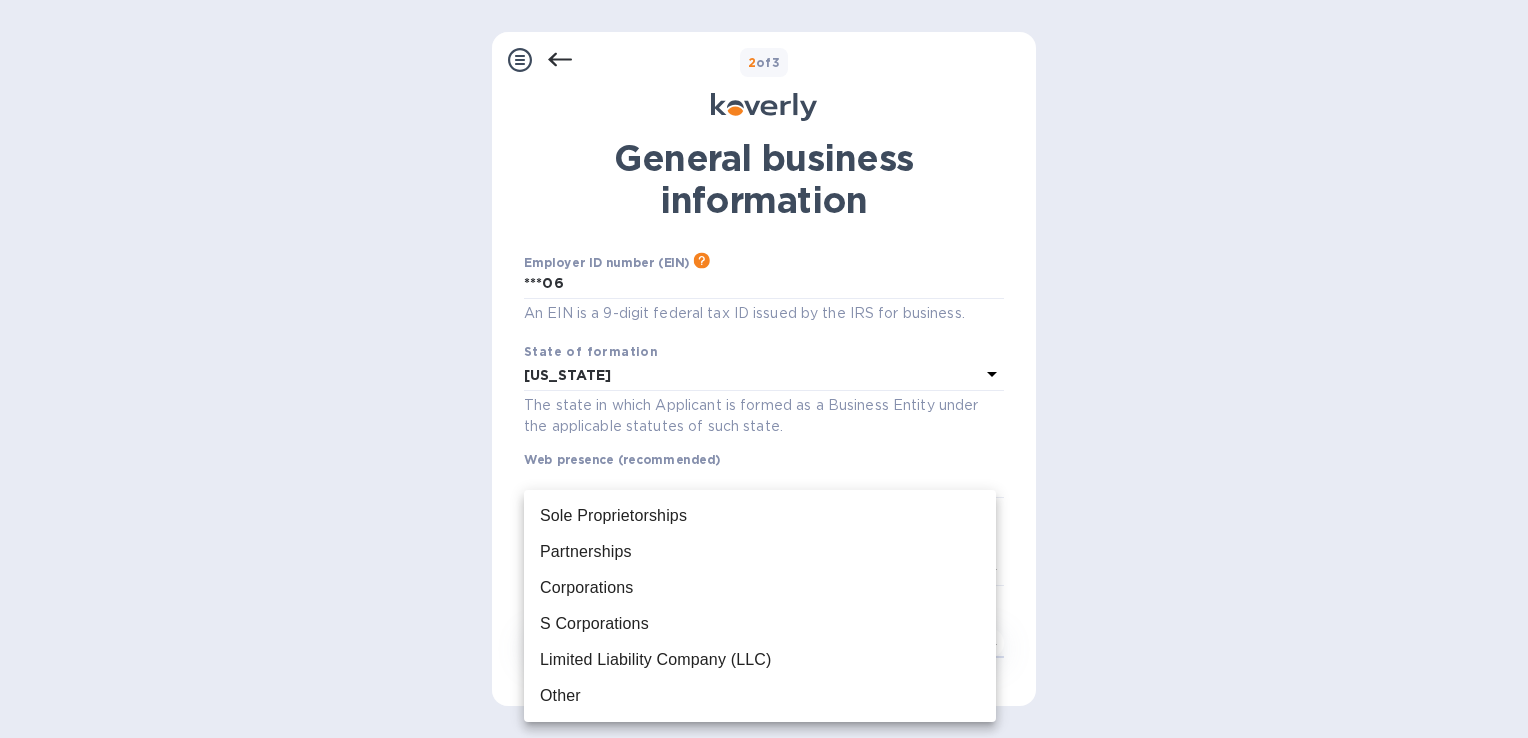 click on "Corporations" at bounding box center (586, 588) 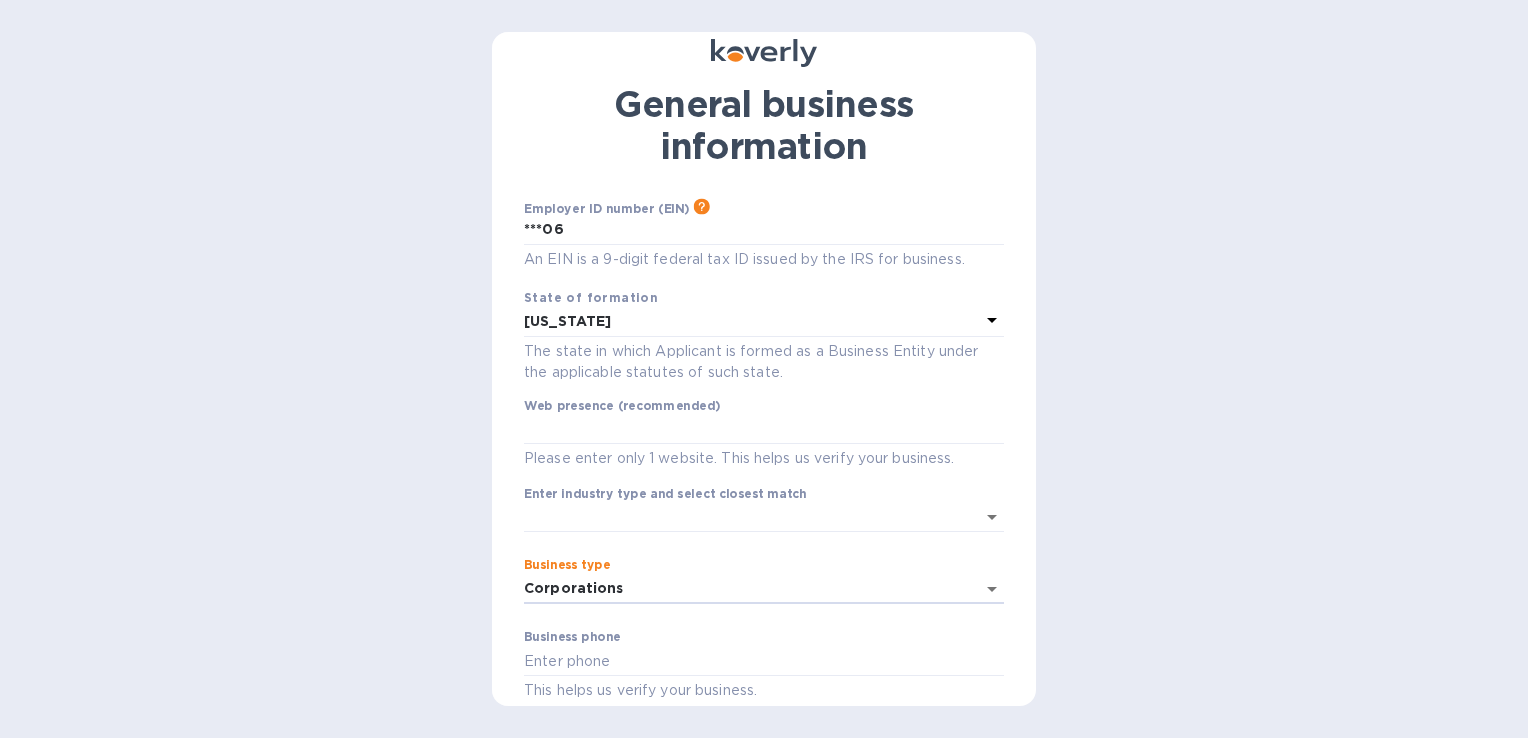 scroll, scrollTop: 200, scrollLeft: 0, axis: vertical 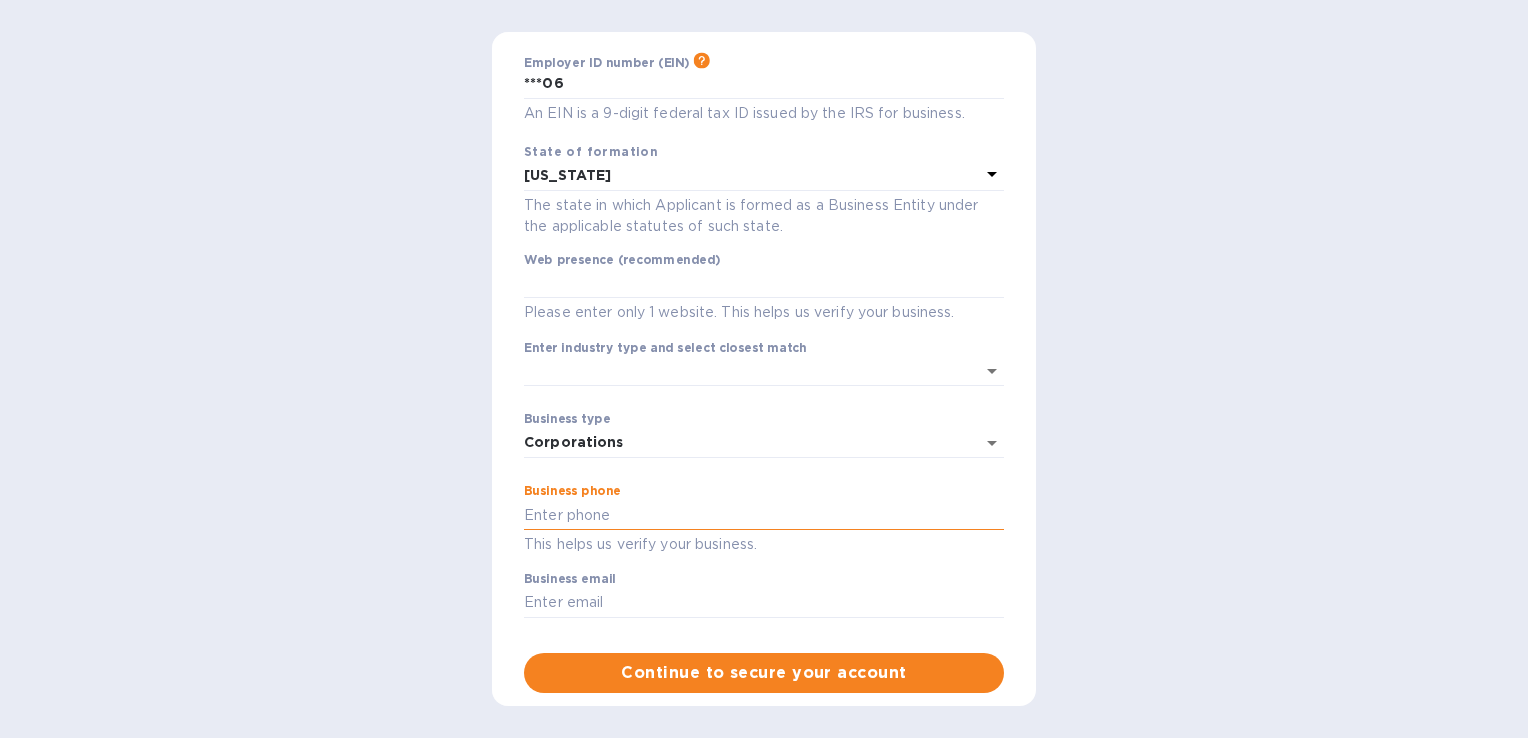 click at bounding box center (764, 515) 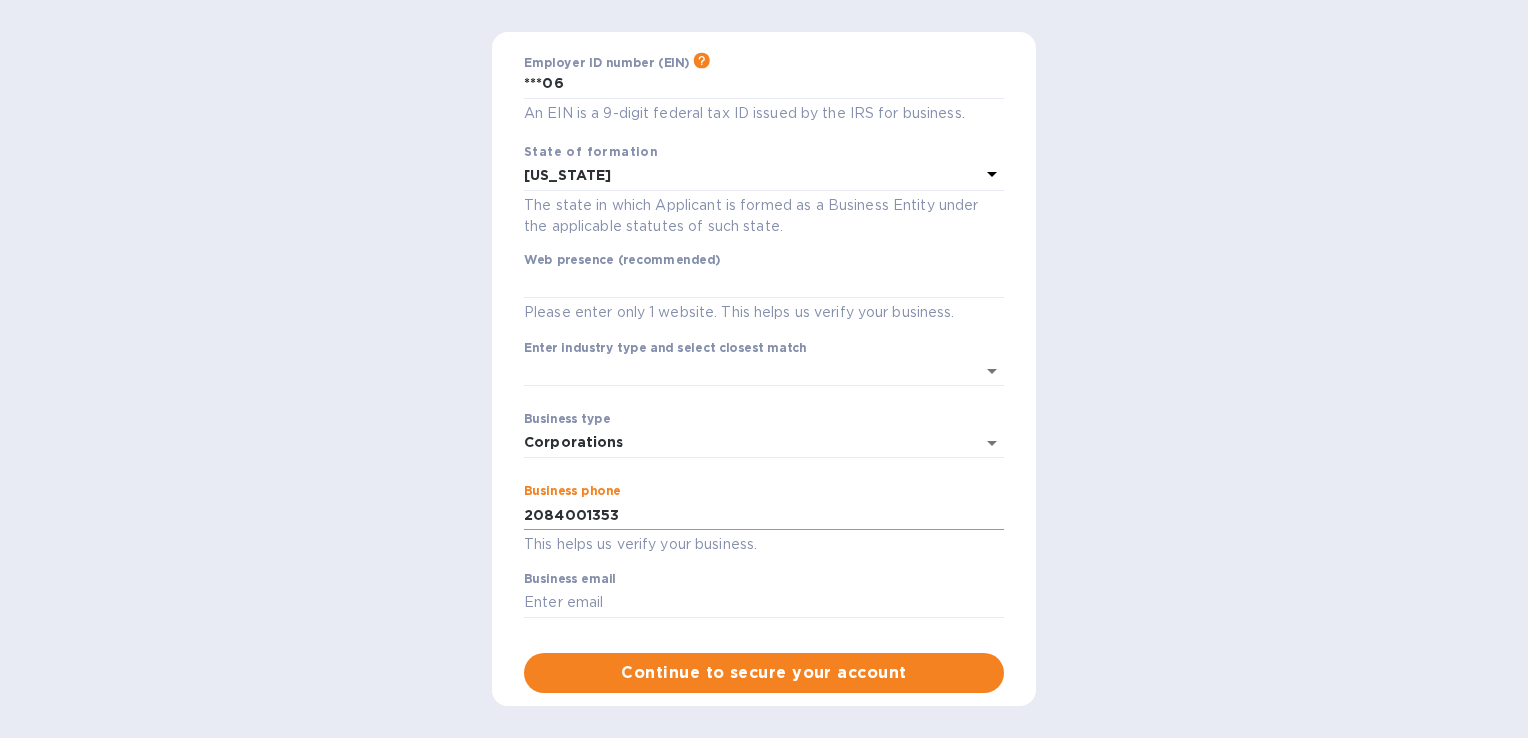 type on "vbts.heather81@gmail.com" 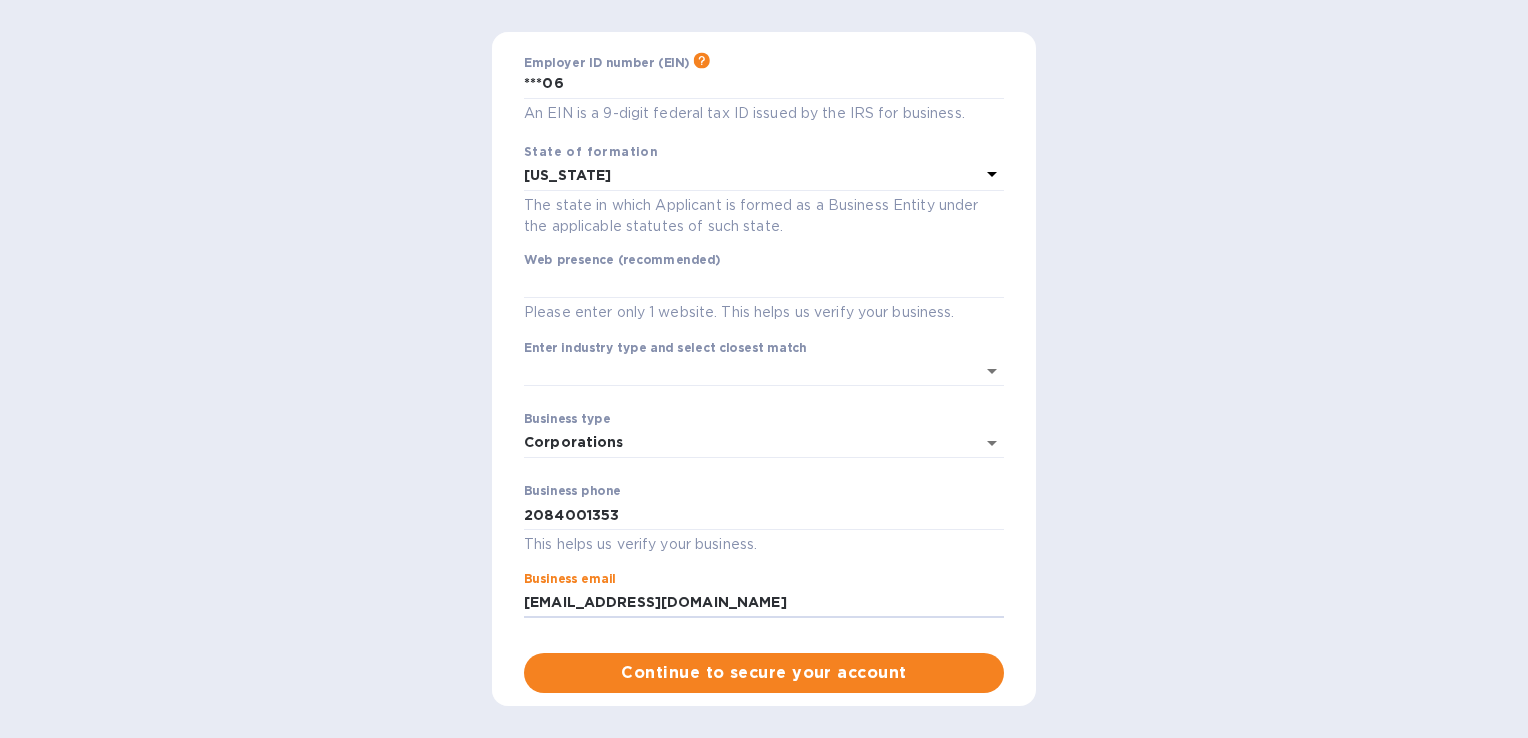 drag, startPoint x: 735, startPoint y: 614, endPoint x: 468, endPoint y: 617, distance: 267.01685 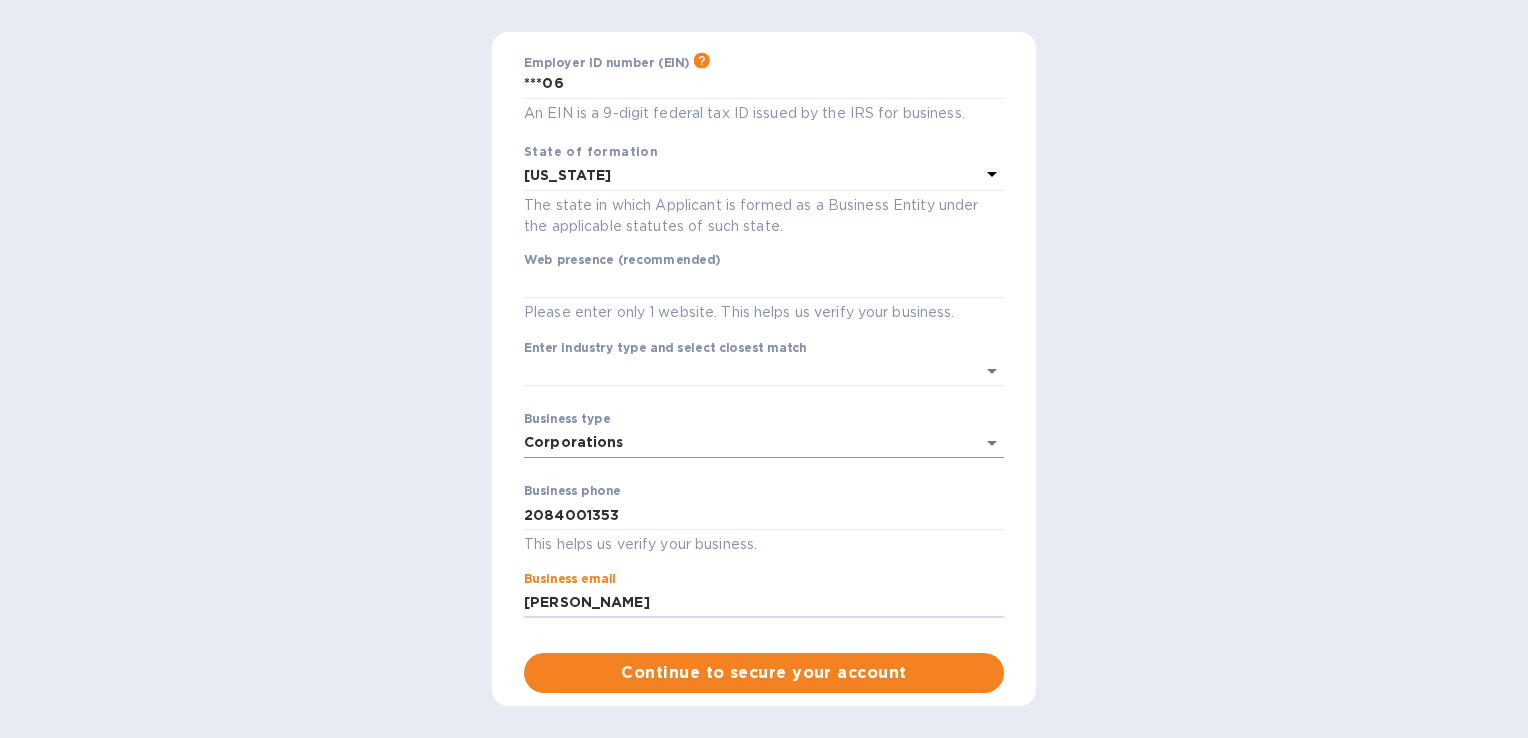 type on "julie@vbtaxsolutions.com" 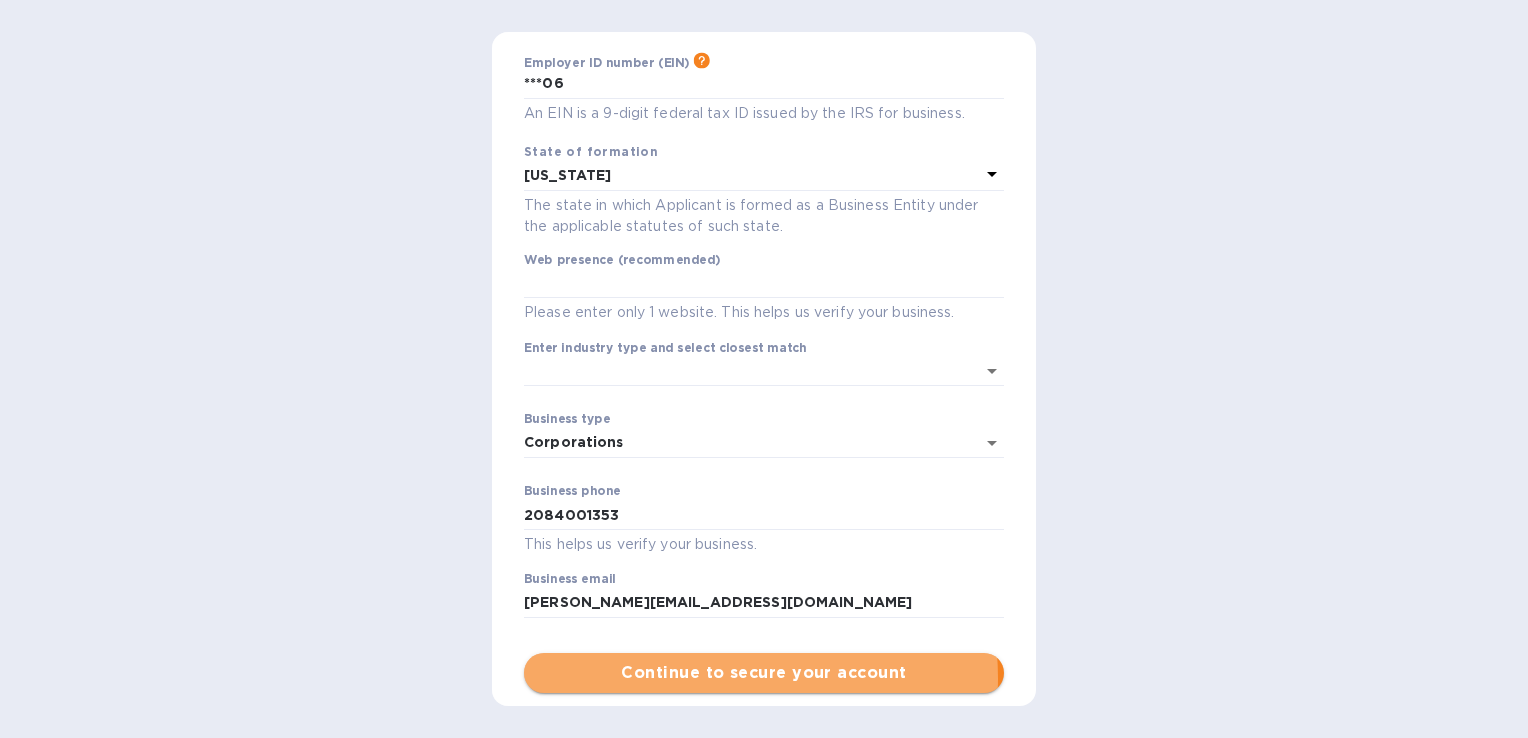 click on "Continue to secure your account" at bounding box center (764, 673) 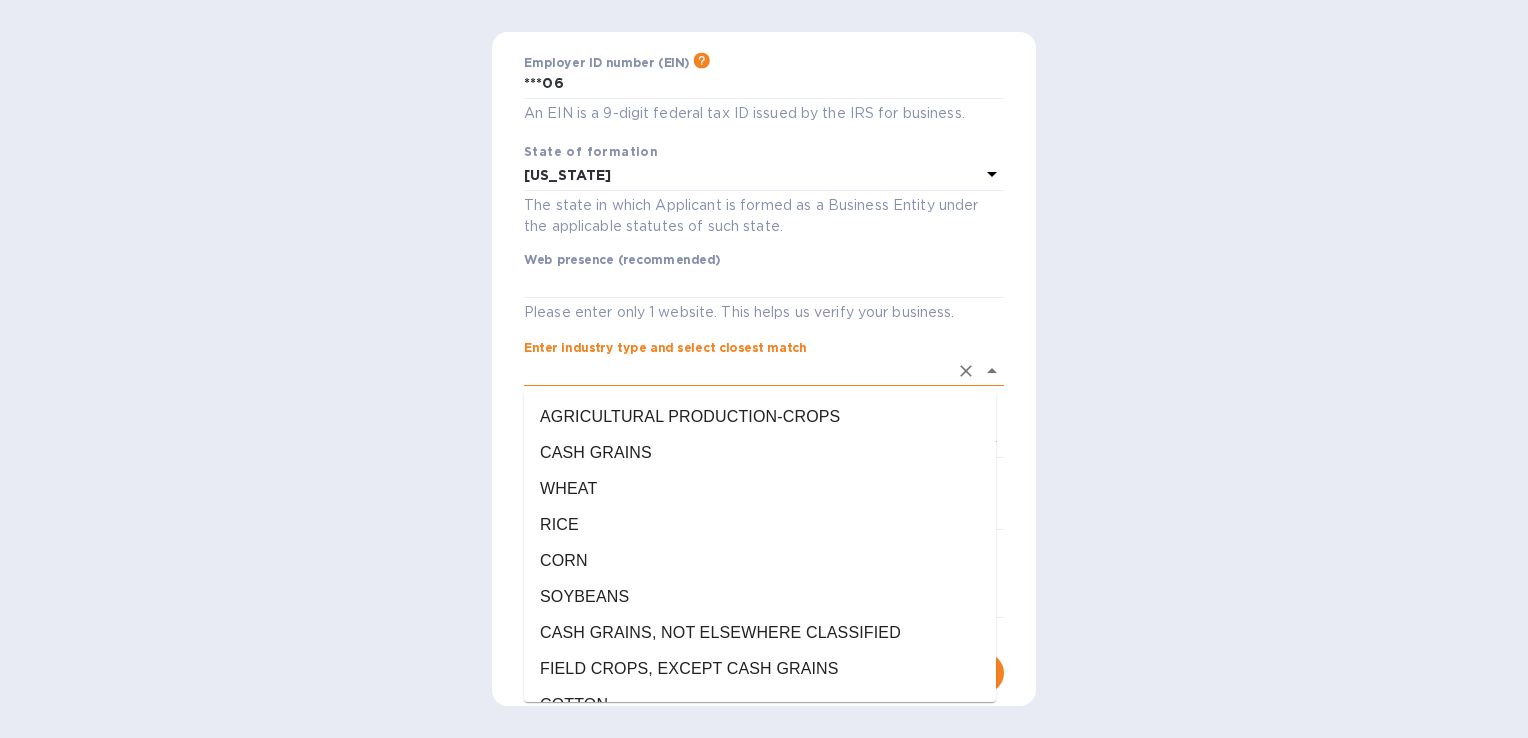 click on "Enter industry type and select closest match" at bounding box center [736, 371] 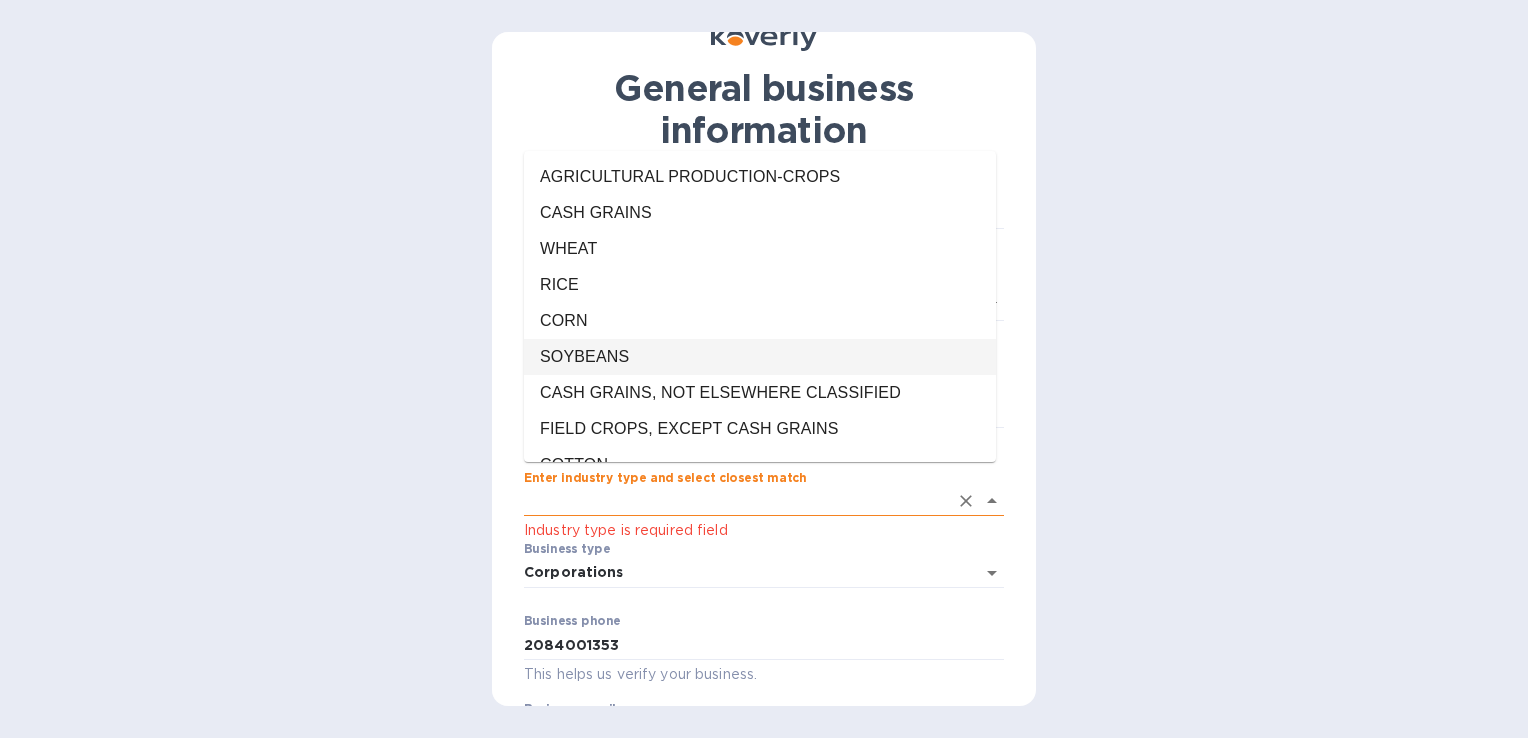 scroll, scrollTop: 100, scrollLeft: 0, axis: vertical 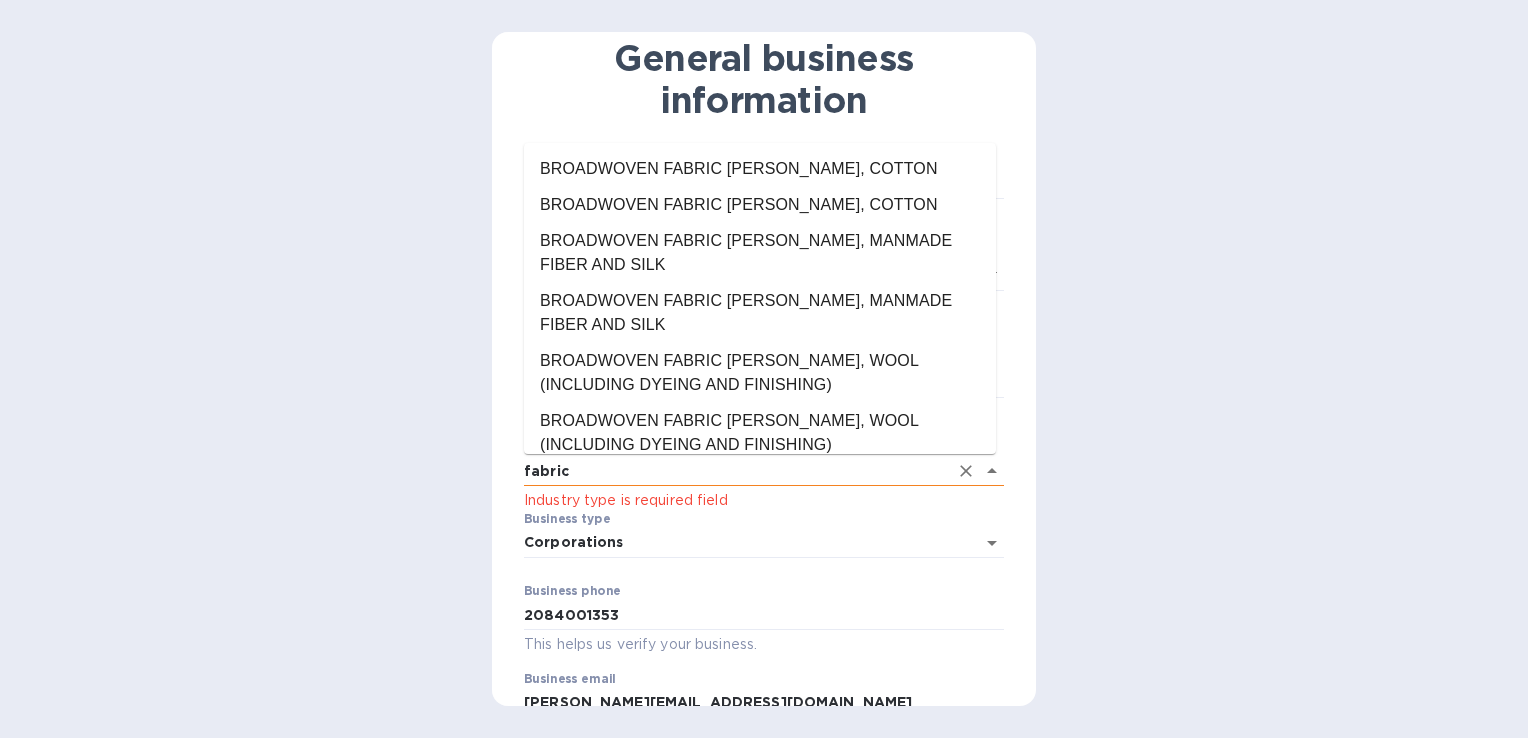 click on "Continue to secure your account" at bounding box center (764, 773) 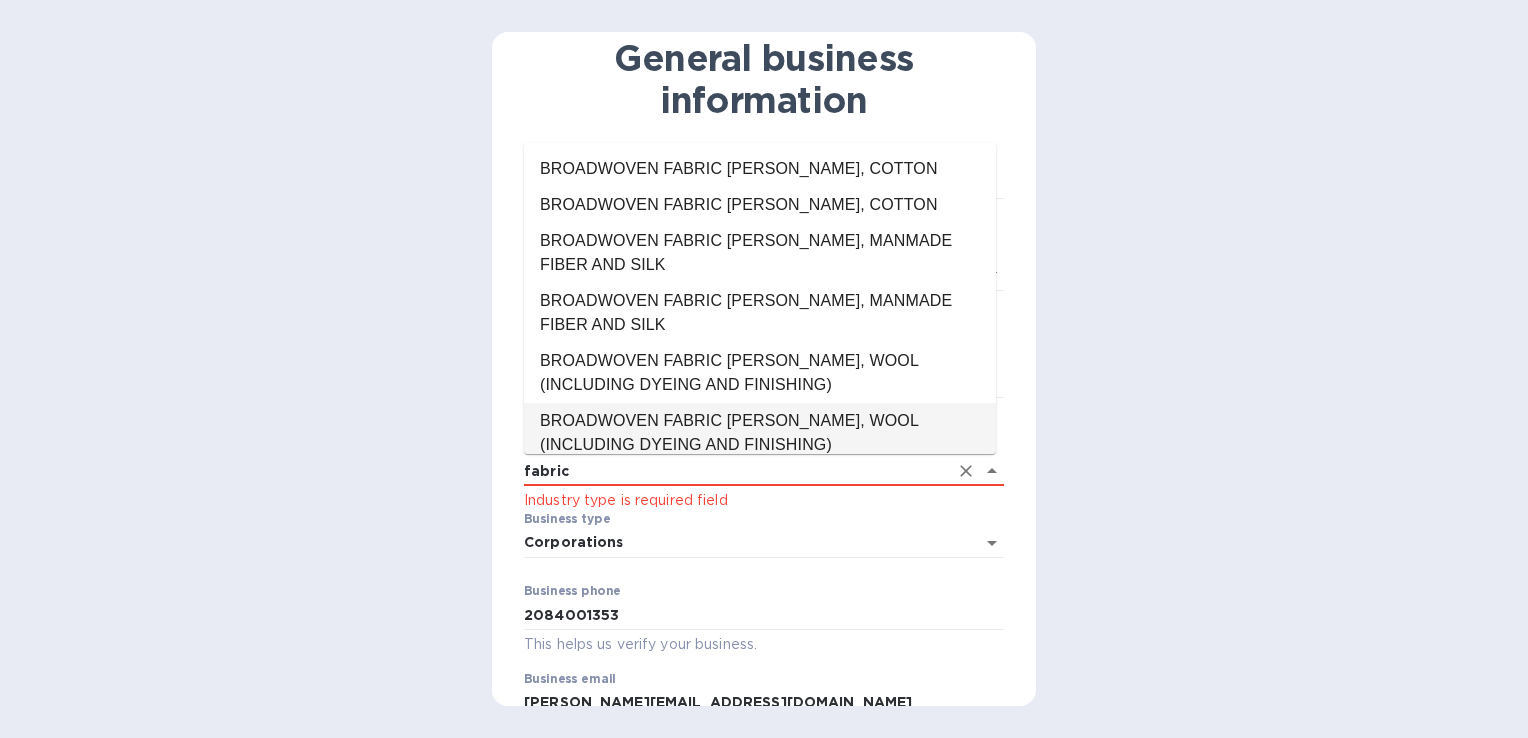 type on "fabric" 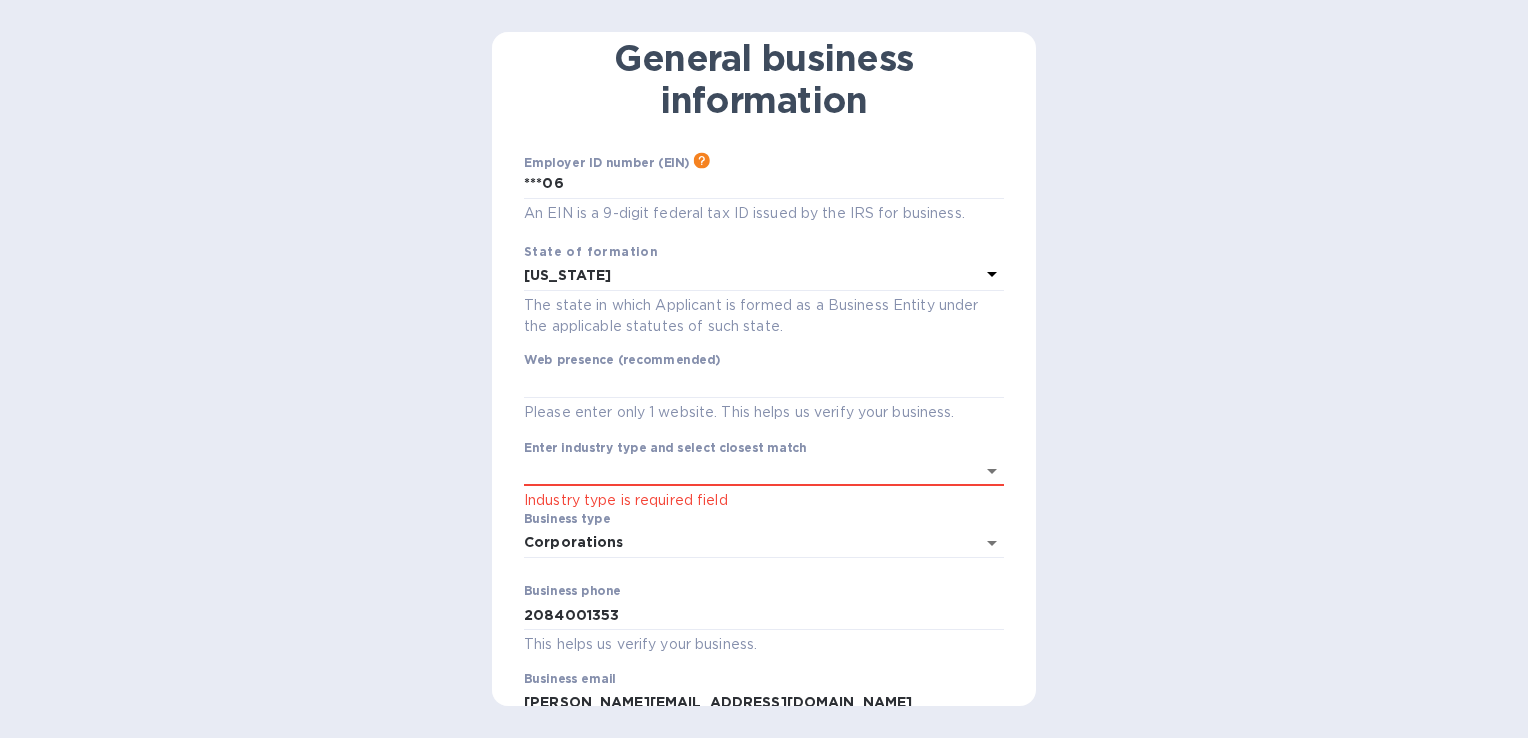 click on "Business type Corporations Corporations ​" at bounding box center (764, 548) 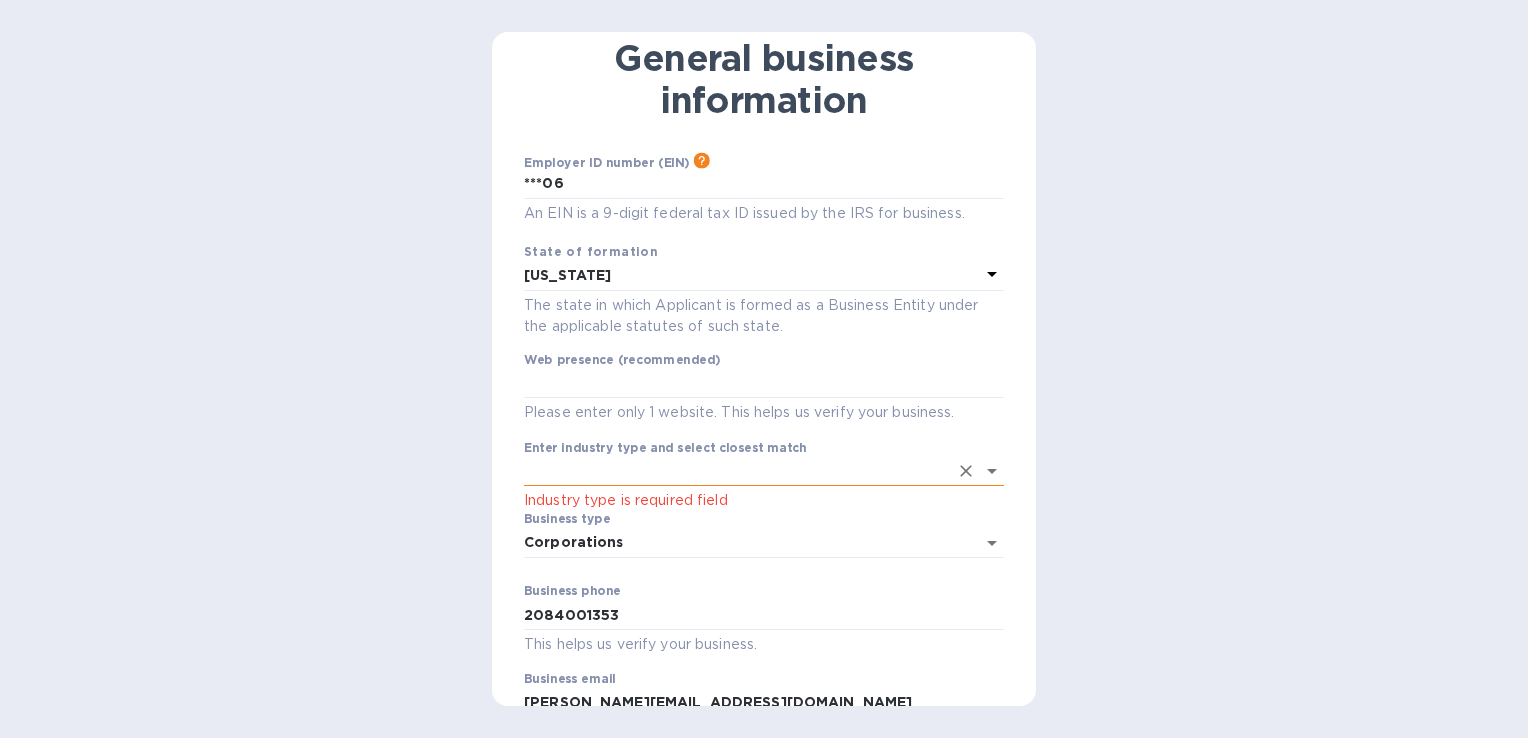 click on "Enter industry type and select closest match" at bounding box center [736, 471] 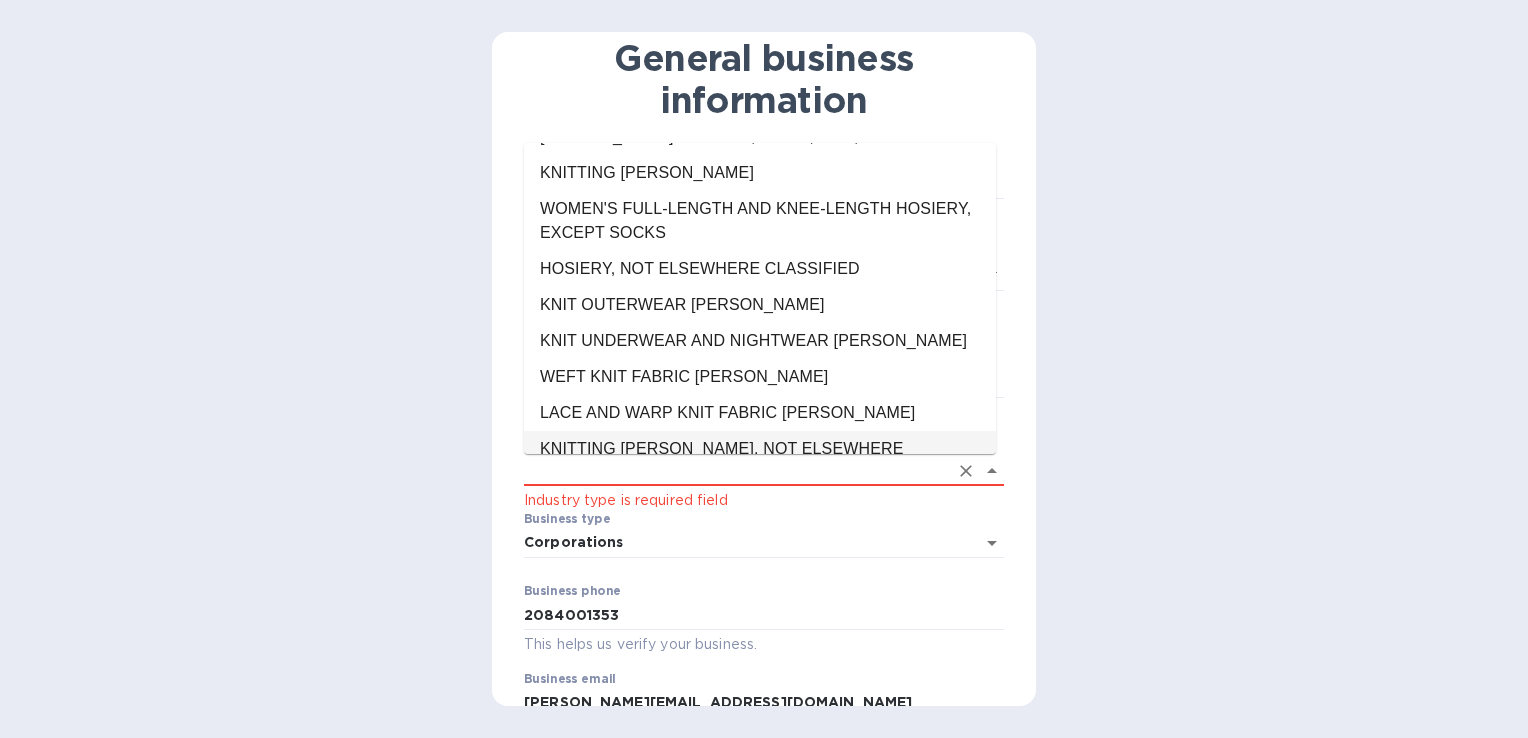 scroll, scrollTop: 10800, scrollLeft: 0, axis: vertical 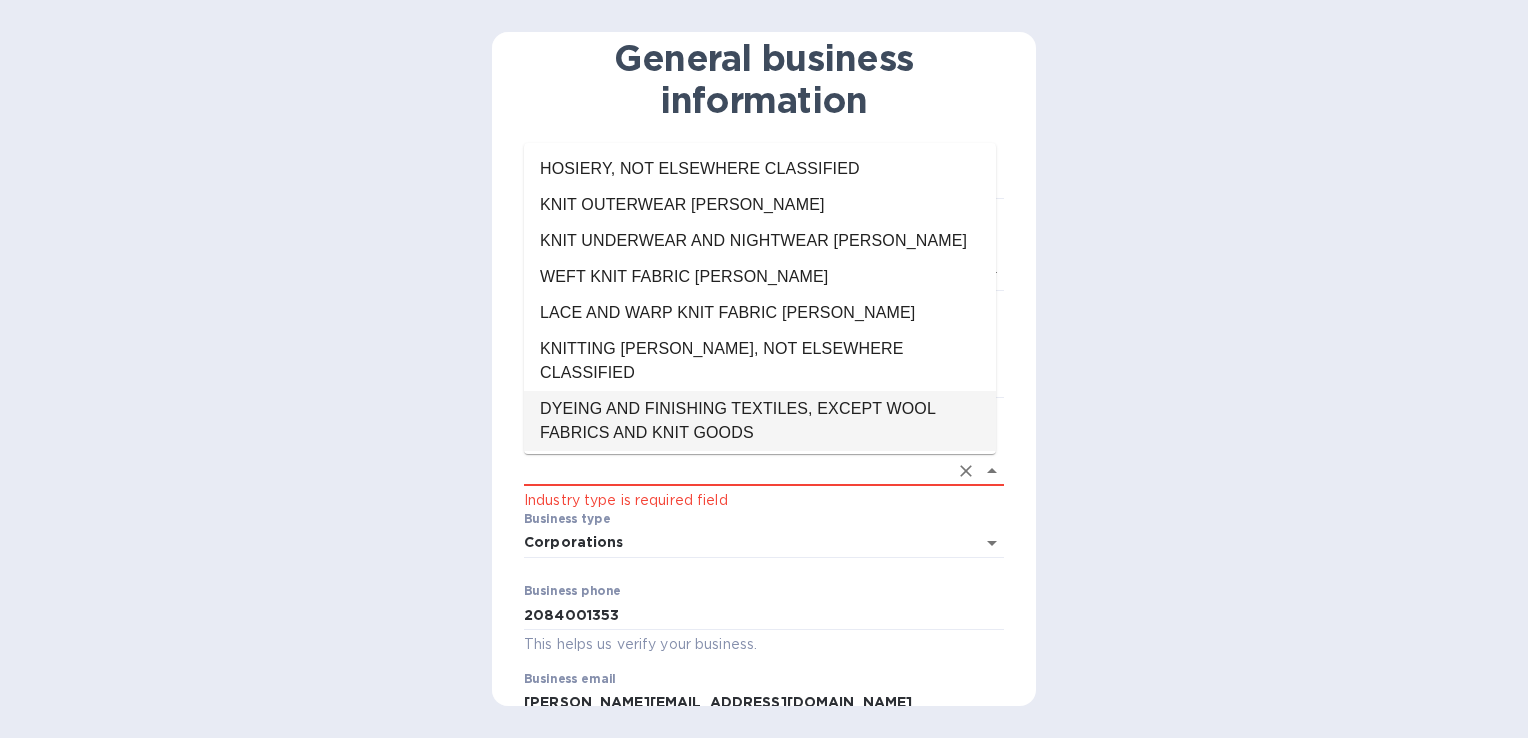 click on "DYEING AND FINISHING TEXTILES, EXCEPT WOOL FABRICS AND KNIT GOODS" at bounding box center (760, 421) 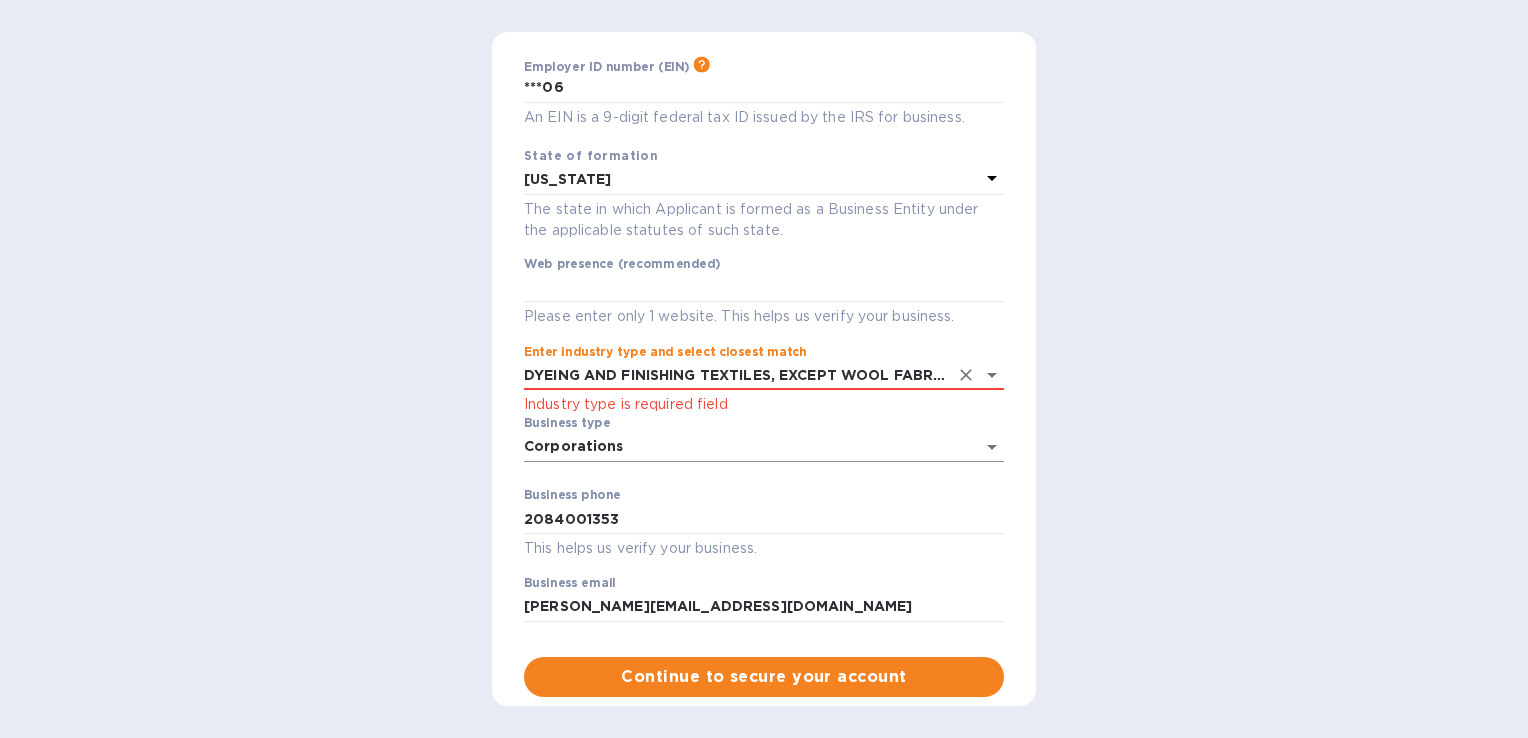 scroll, scrollTop: 276, scrollLeft: 0, axis: vertical 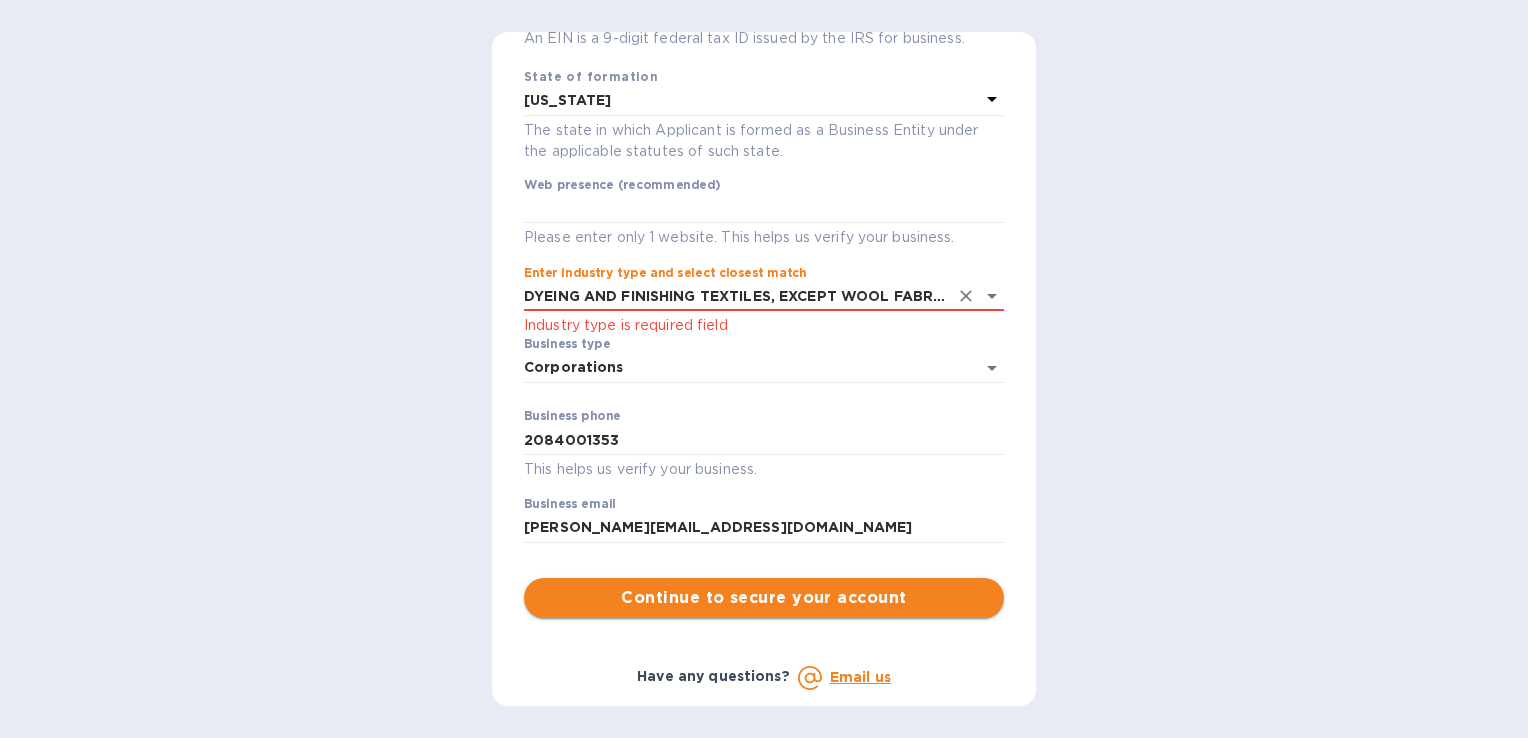 click on "Continue to secure your account" at bounding box center (764, 598) 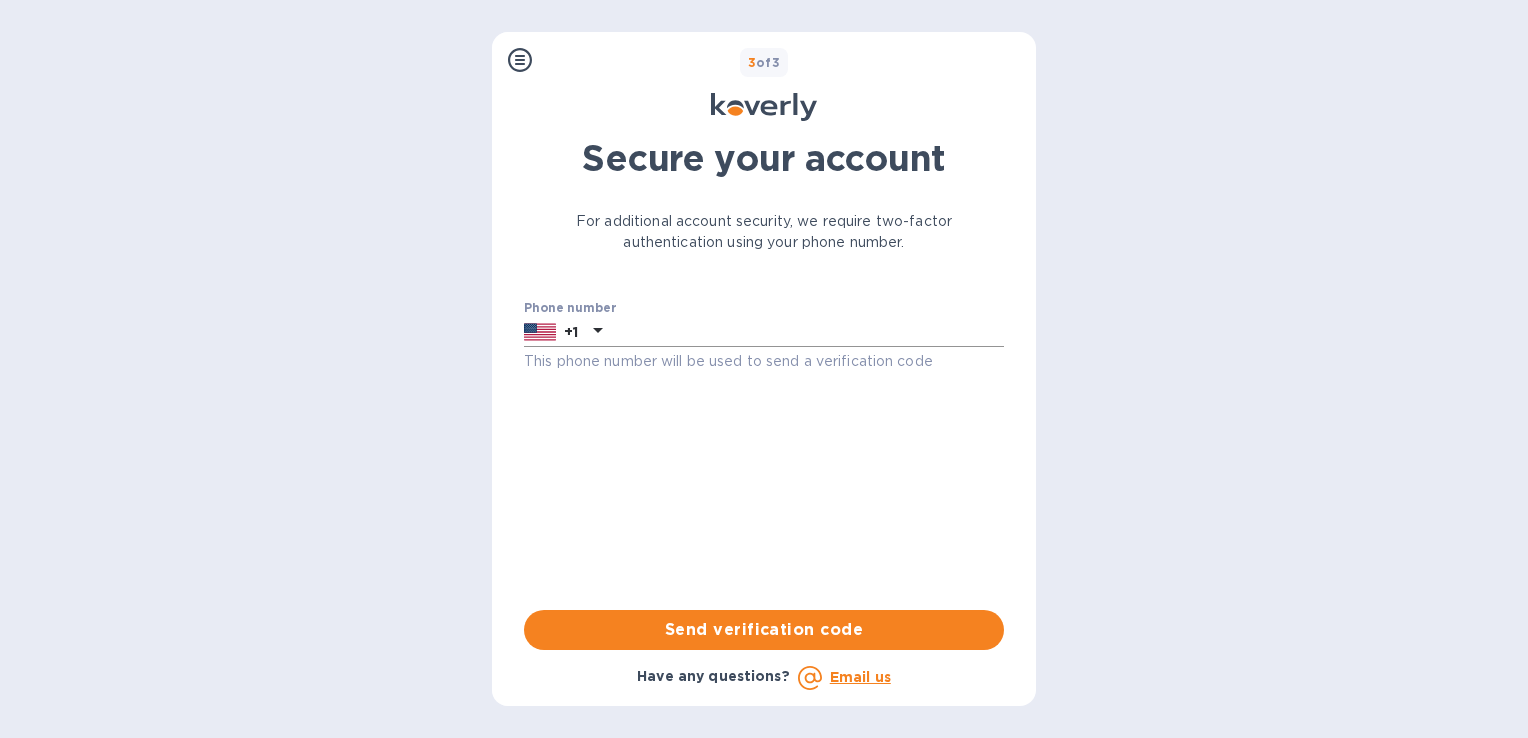 click at bounding box center (807, 332) 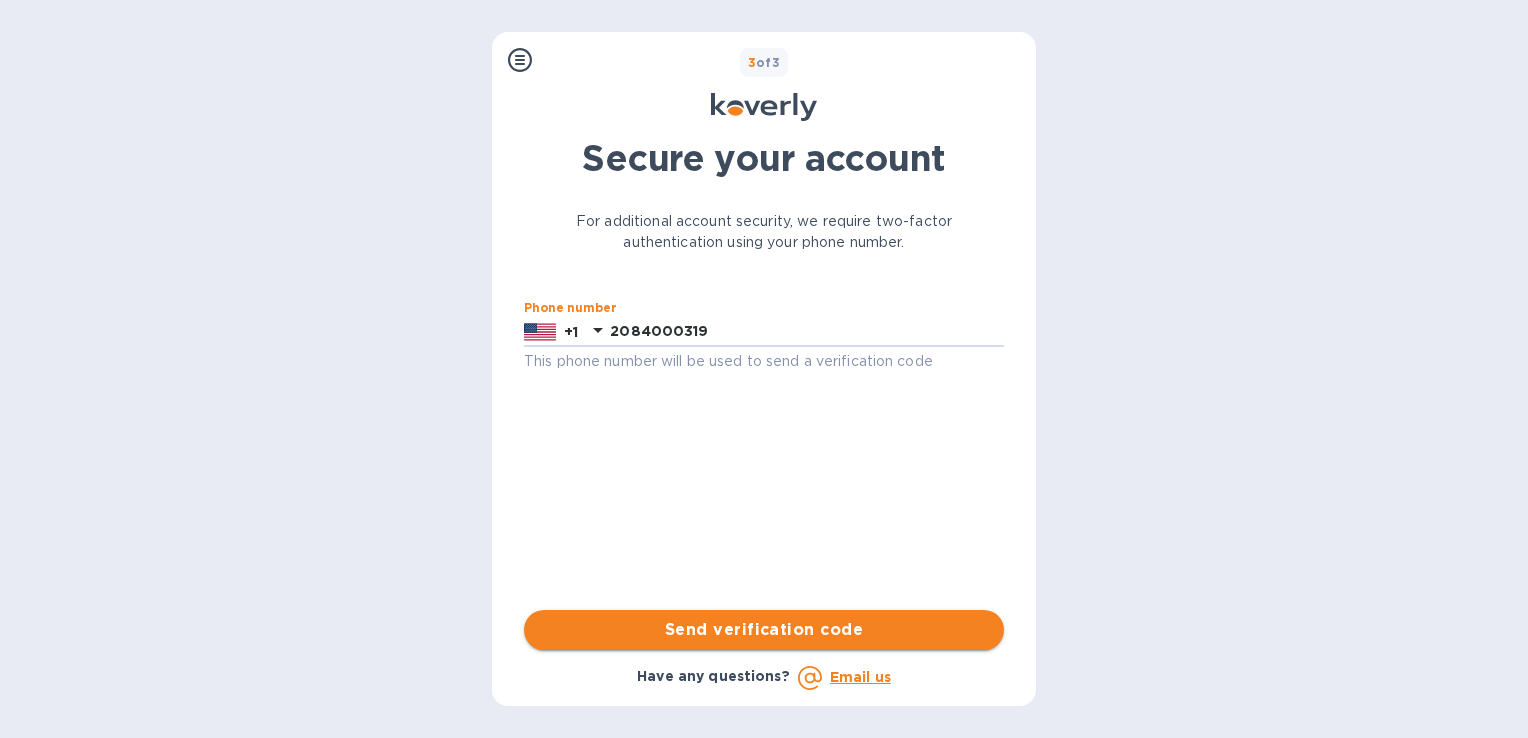 type on "2084000319" 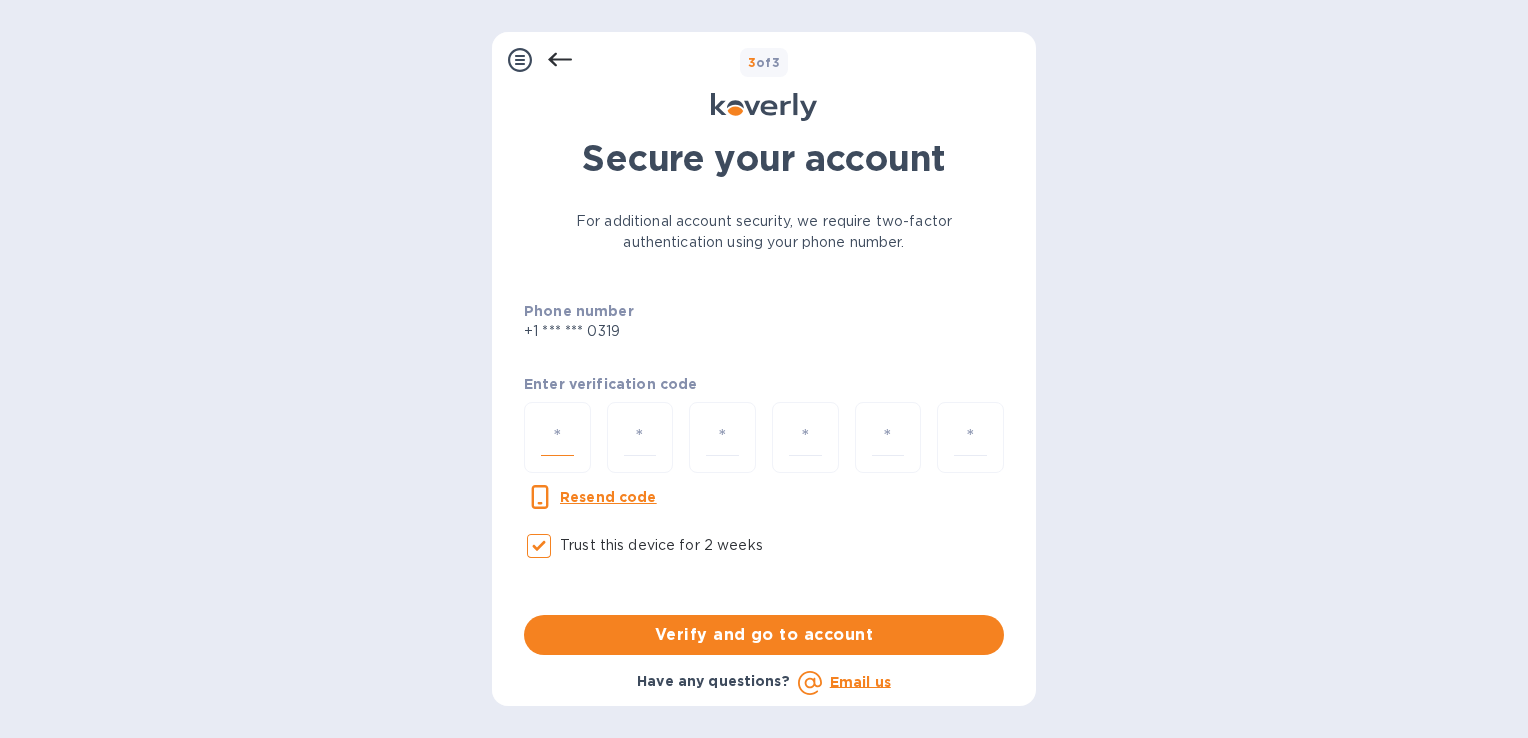 click at bounding box center (557, 437) 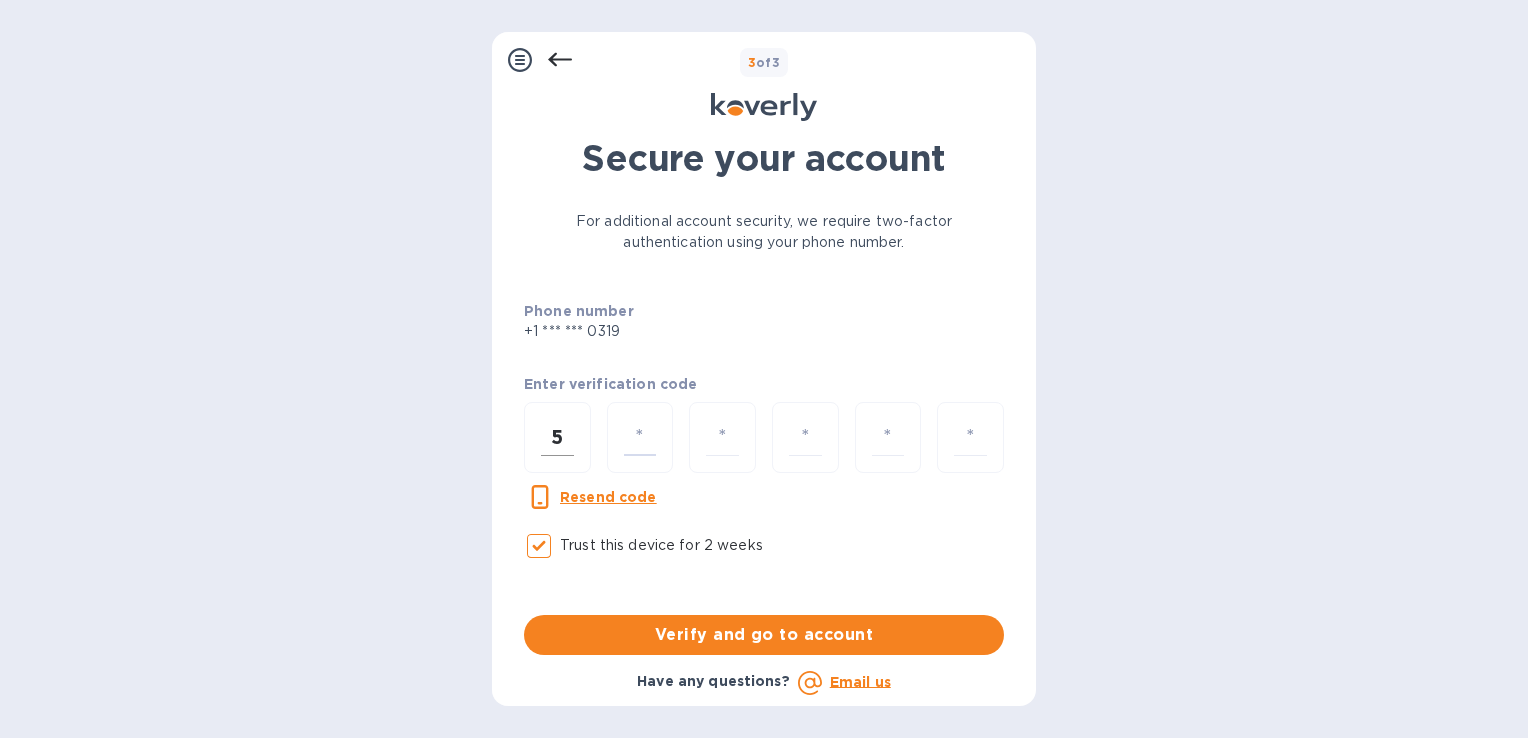 type on "4" 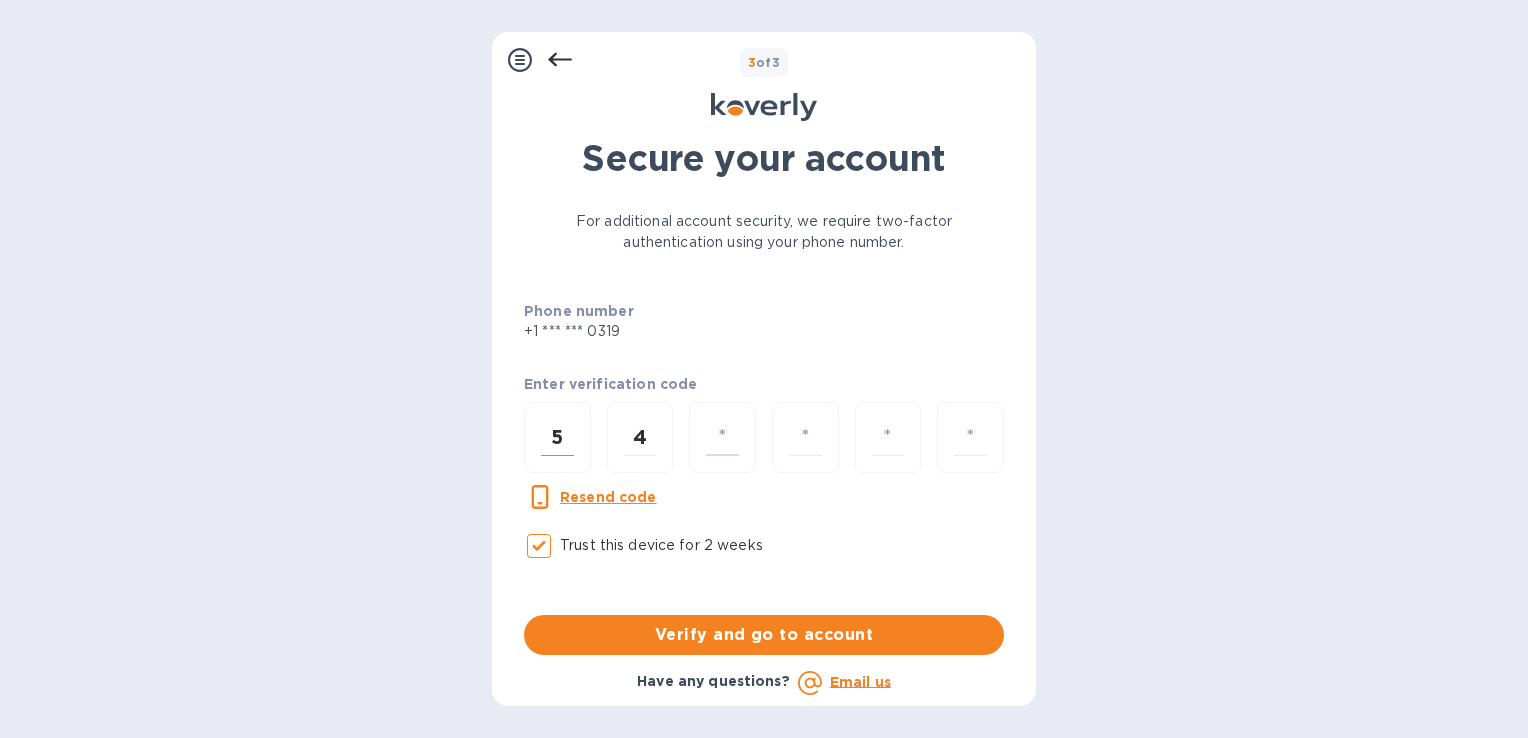 type on "1" 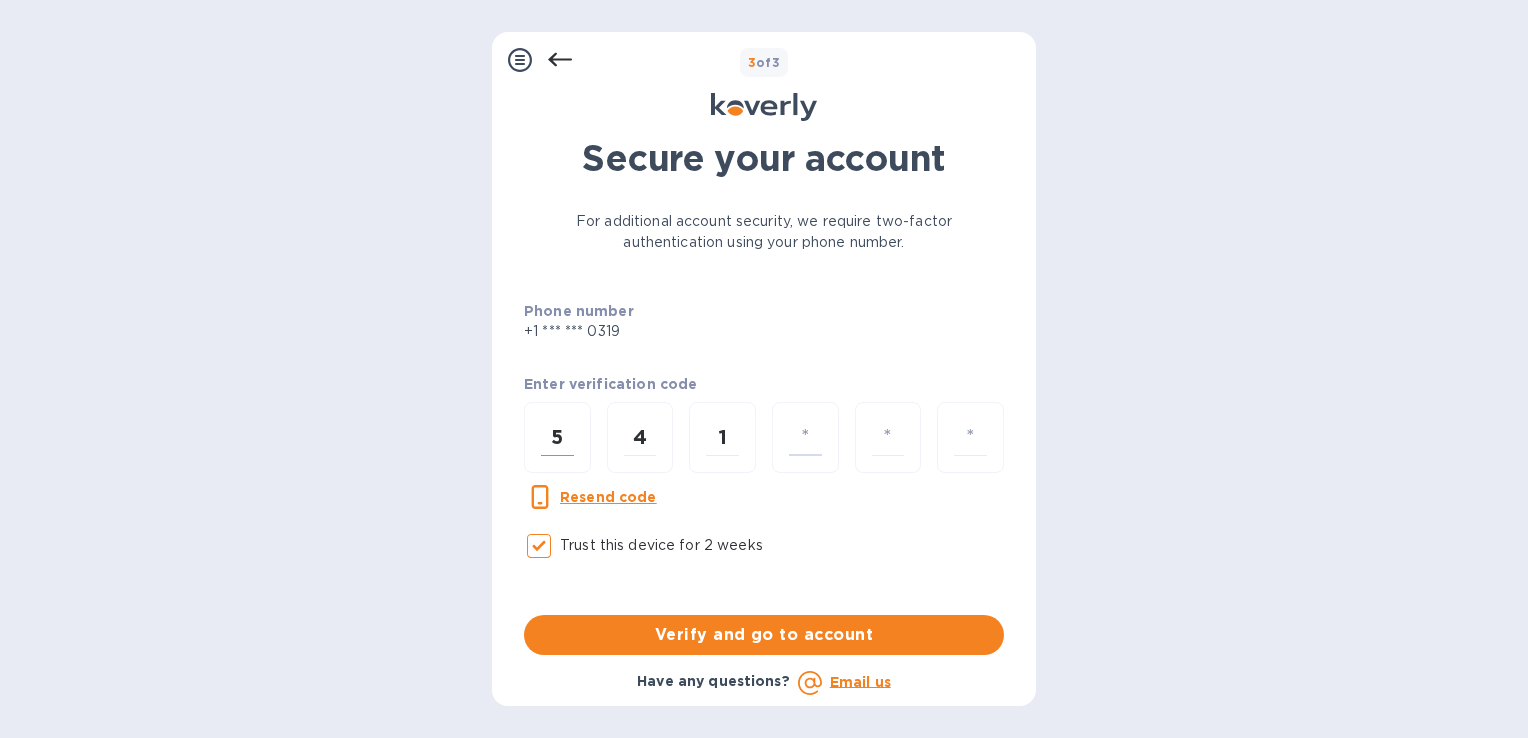 type on "4" 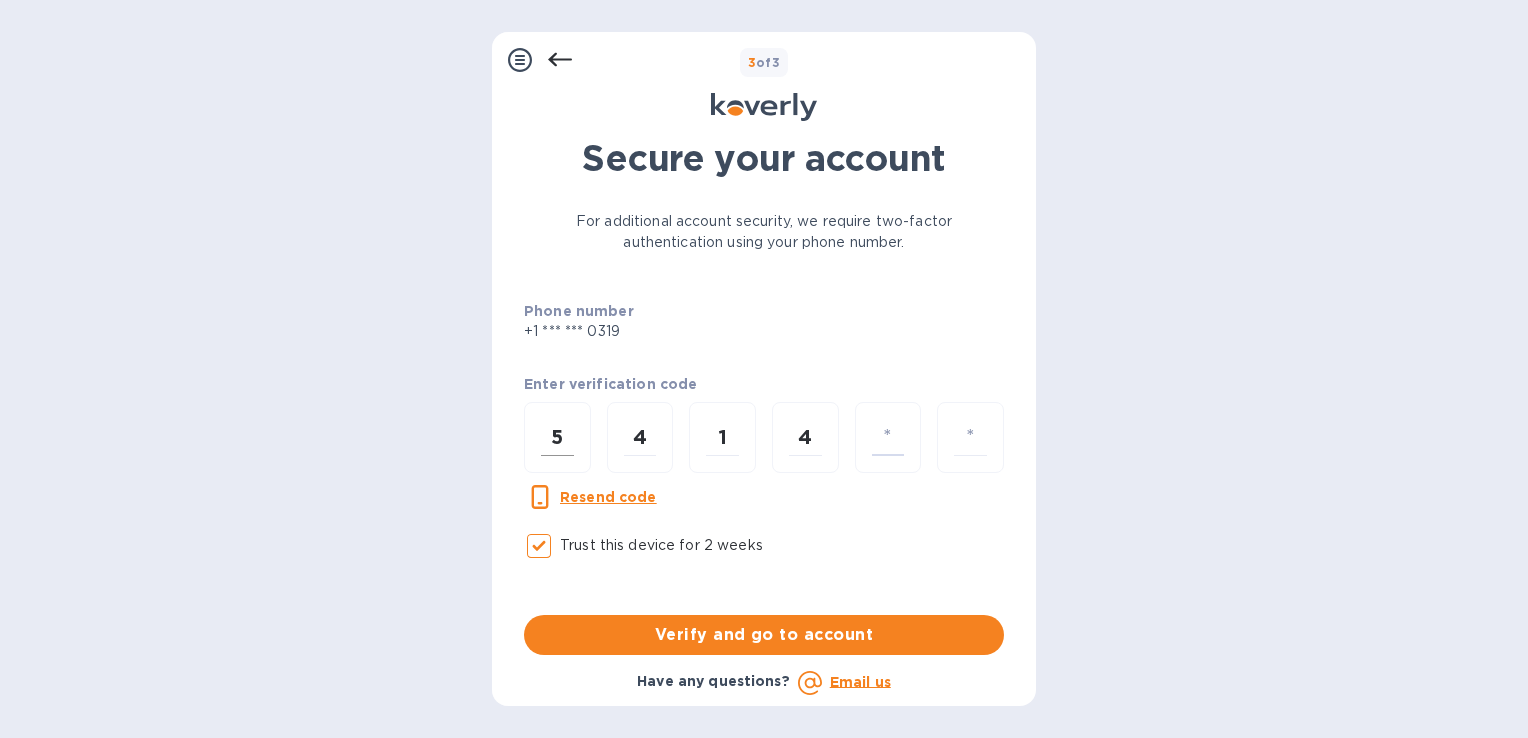 type on "2" 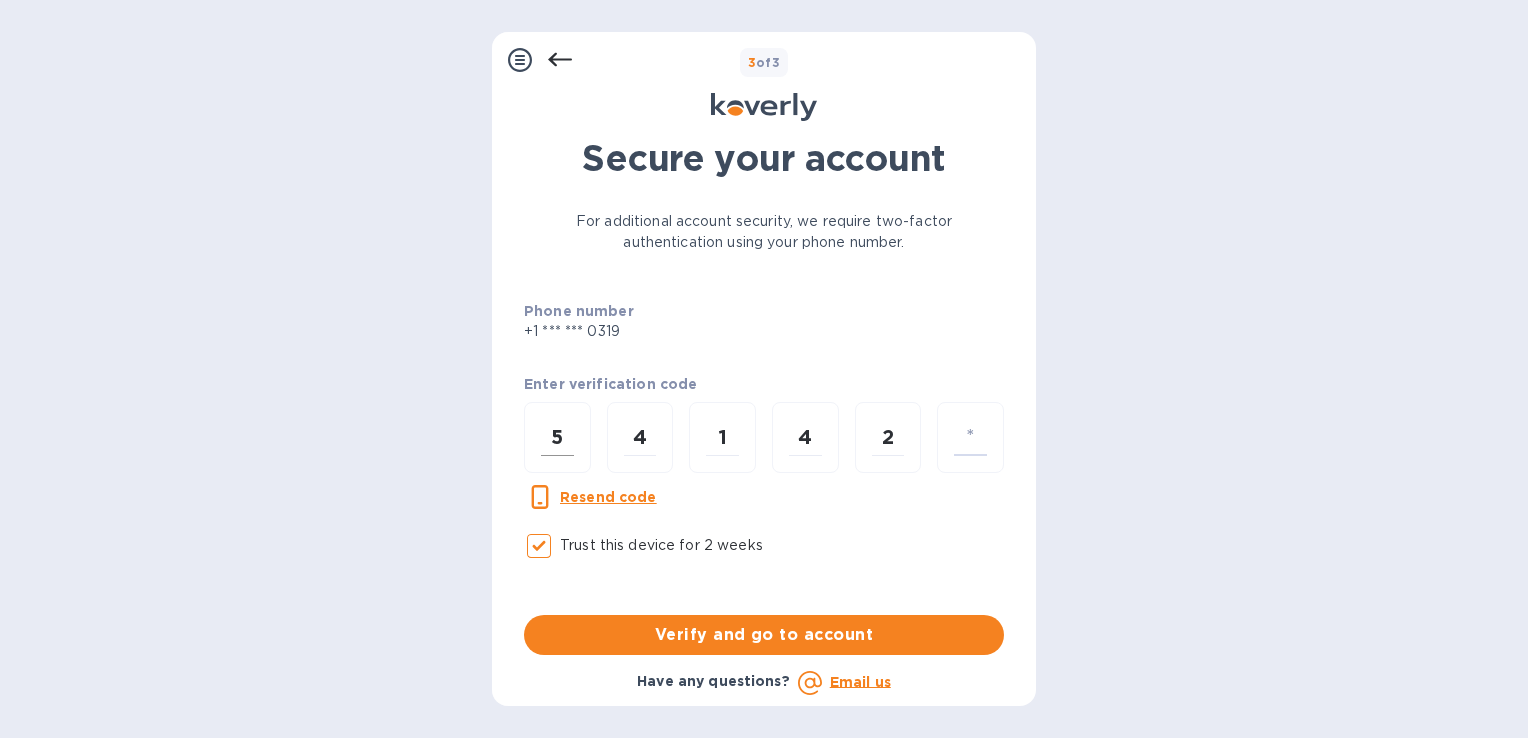 type on "6" 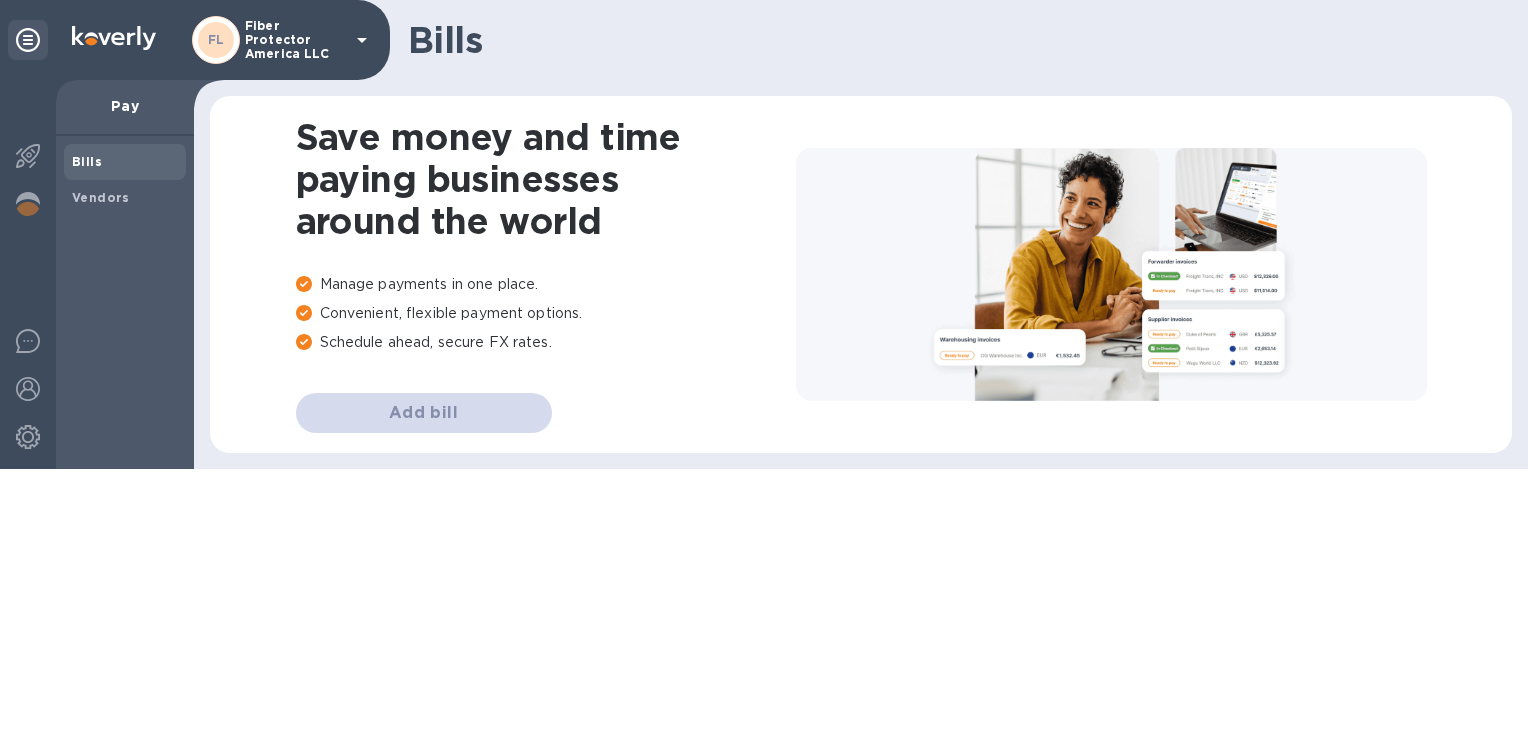 scroll, scrollTop: 0, scrollLeft: 0, axis: both 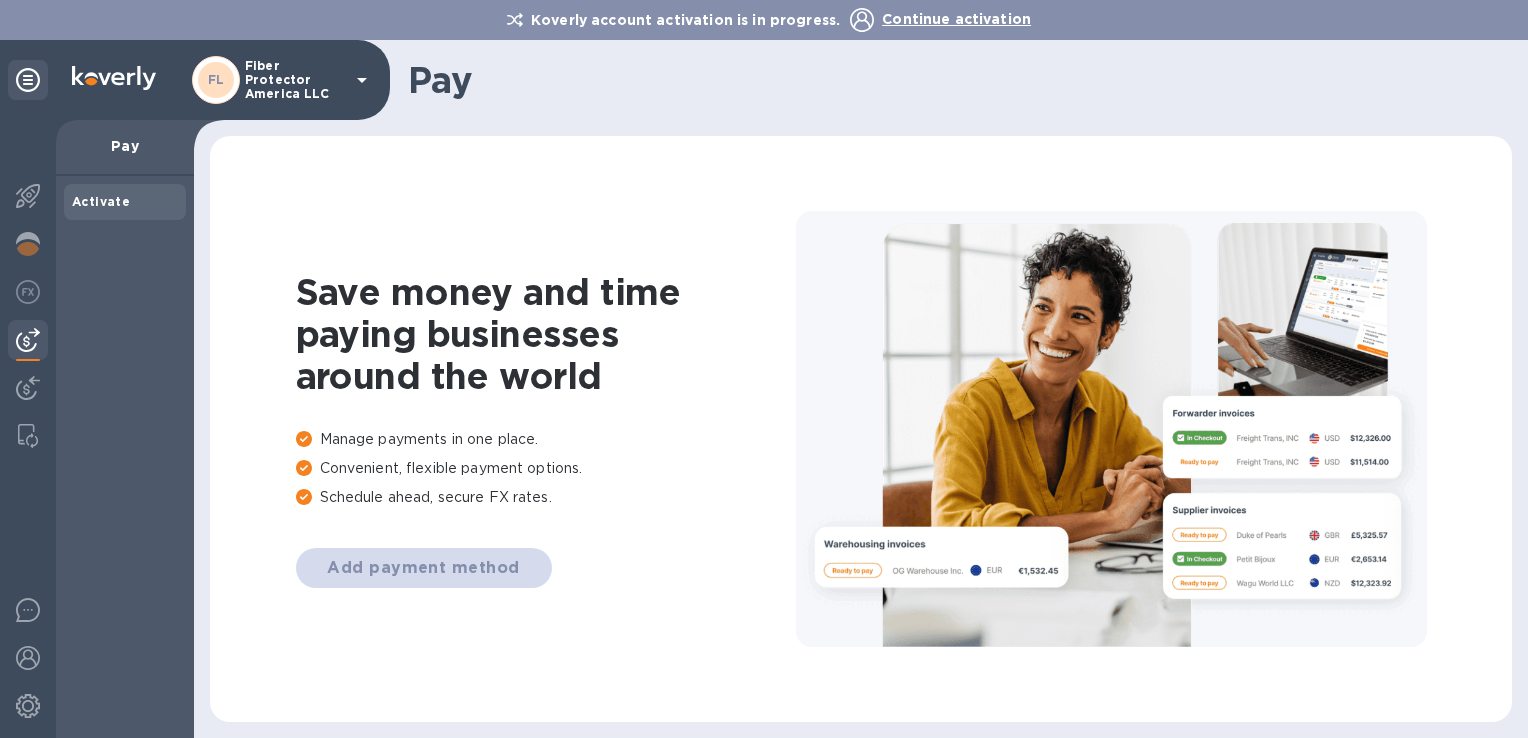 click on "Pay" at bounding box center [125, 146] 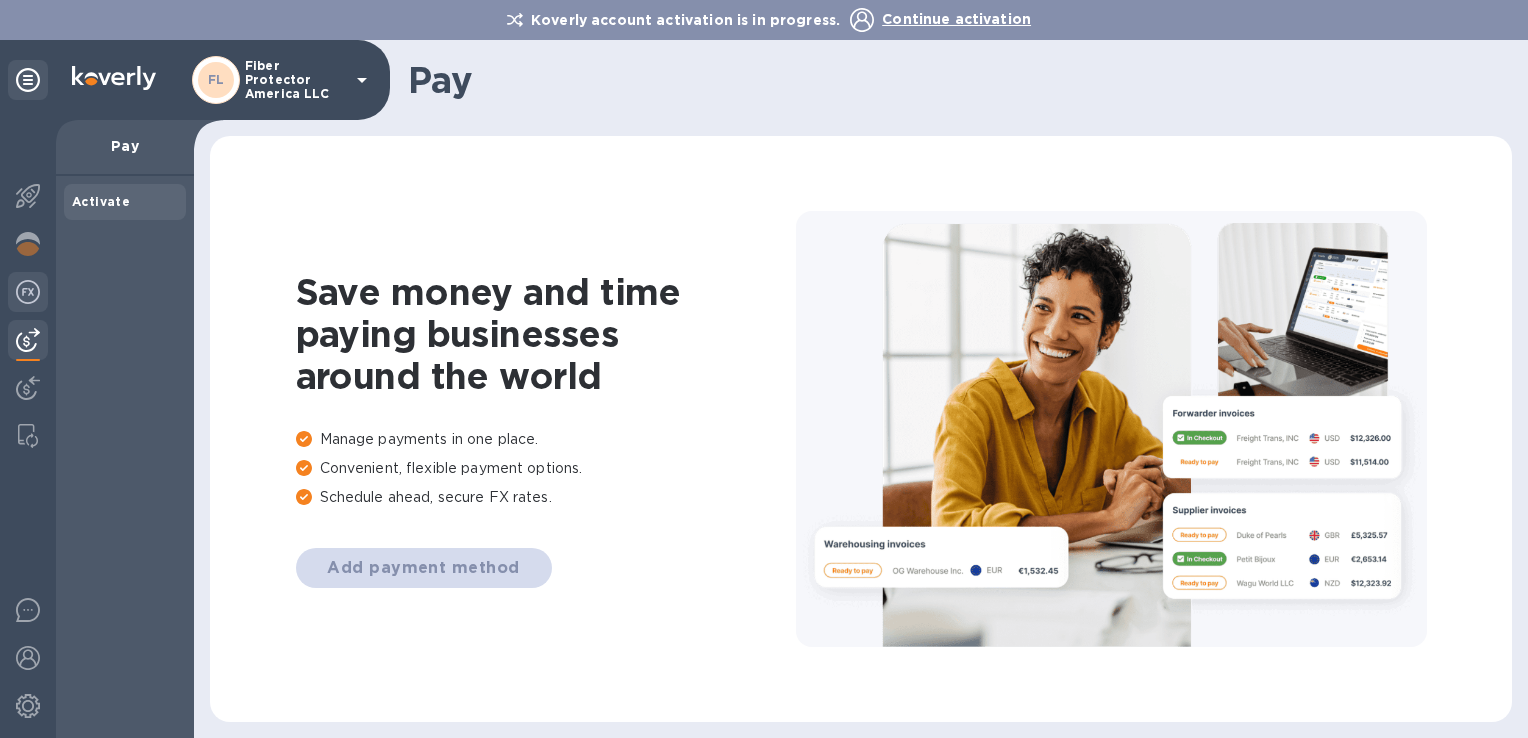 click at bounding box center [28, 292] 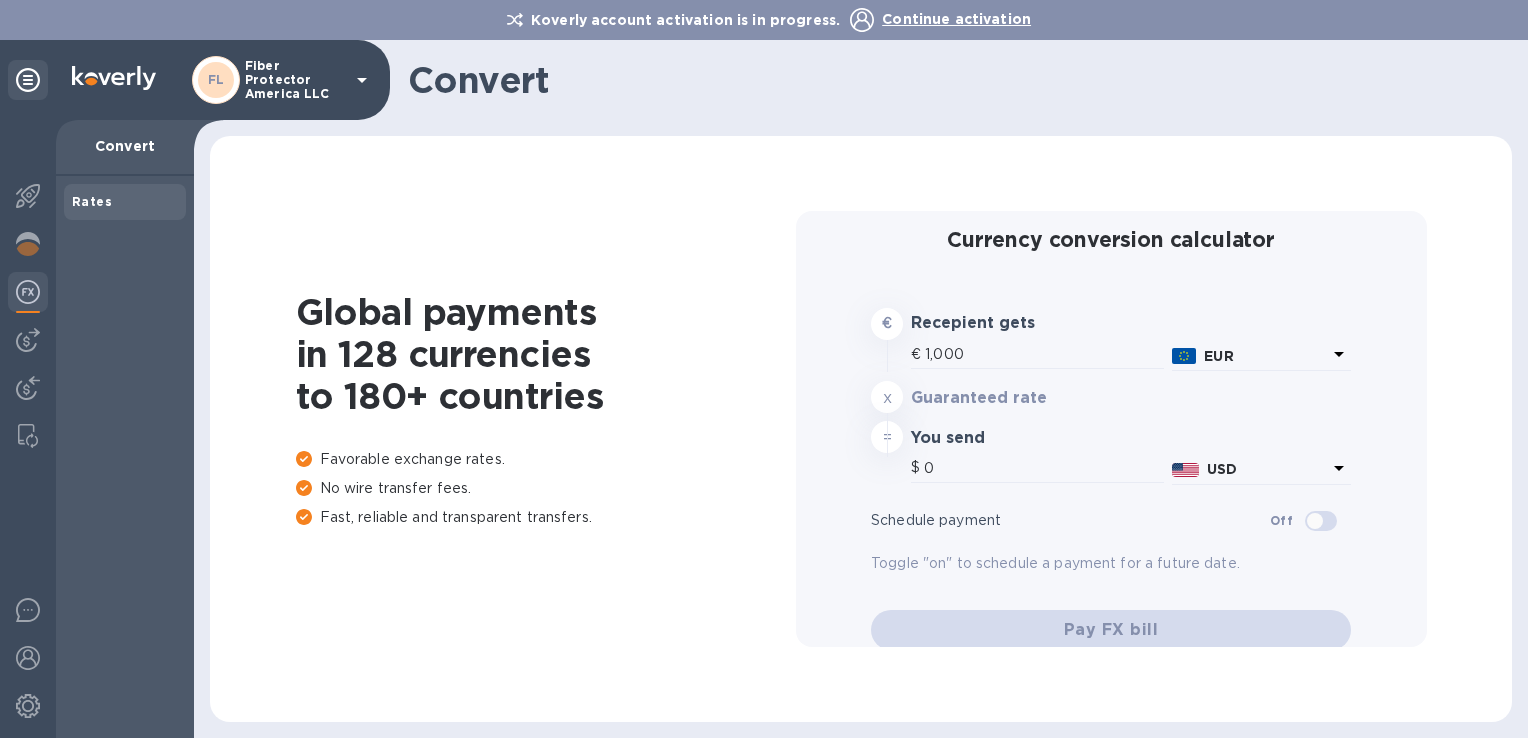 type on "1,177.07" 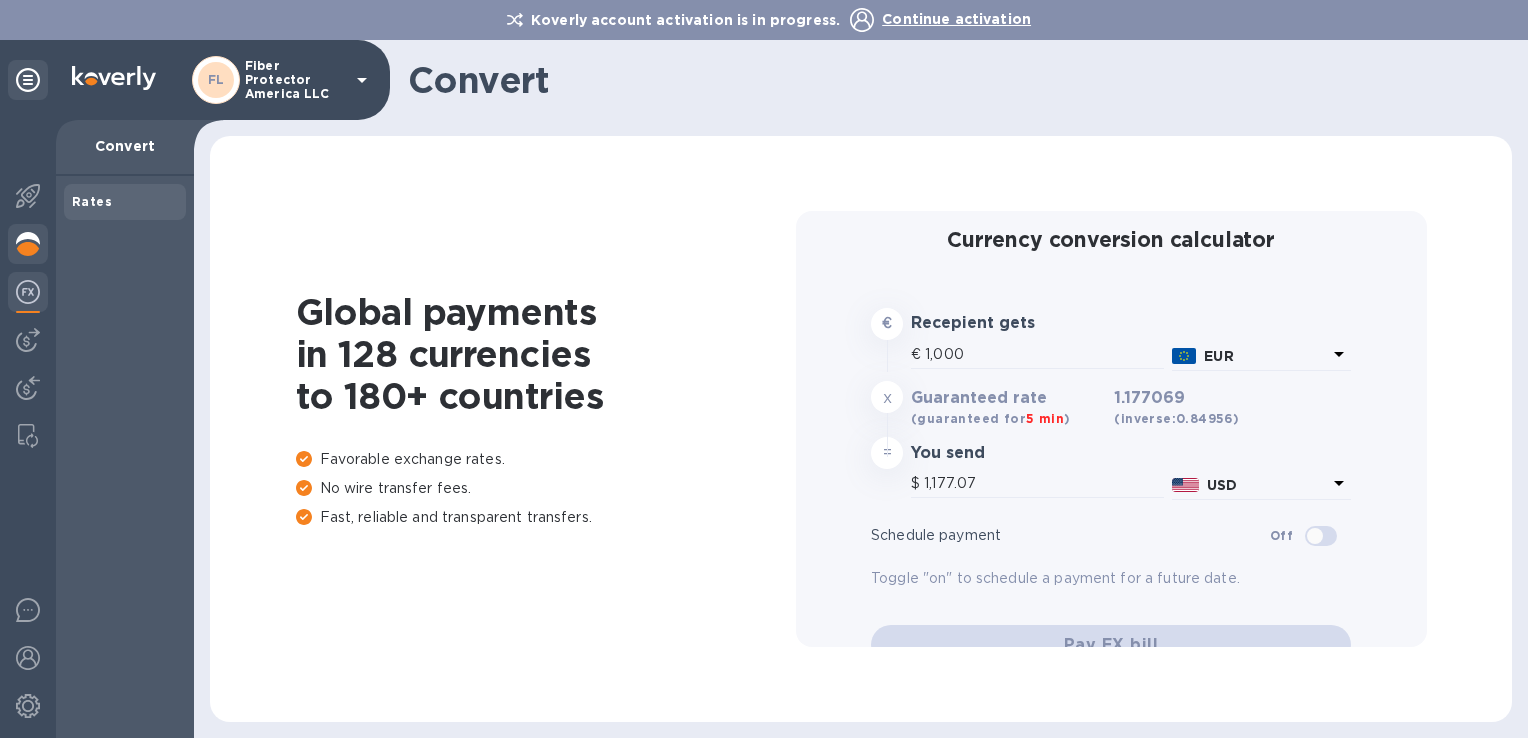 click at bounding box center (28, 244) 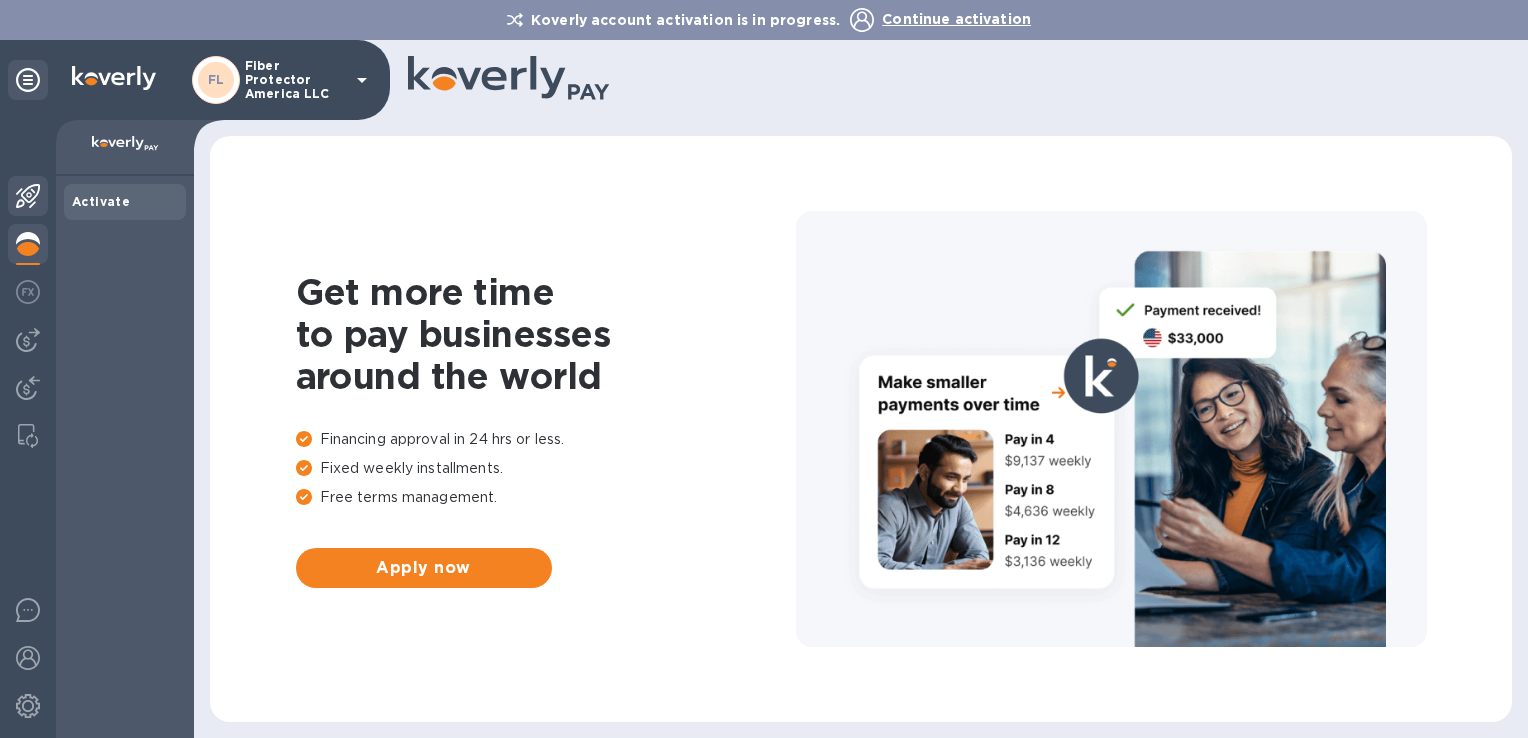 click at bounding box center (28, 196) 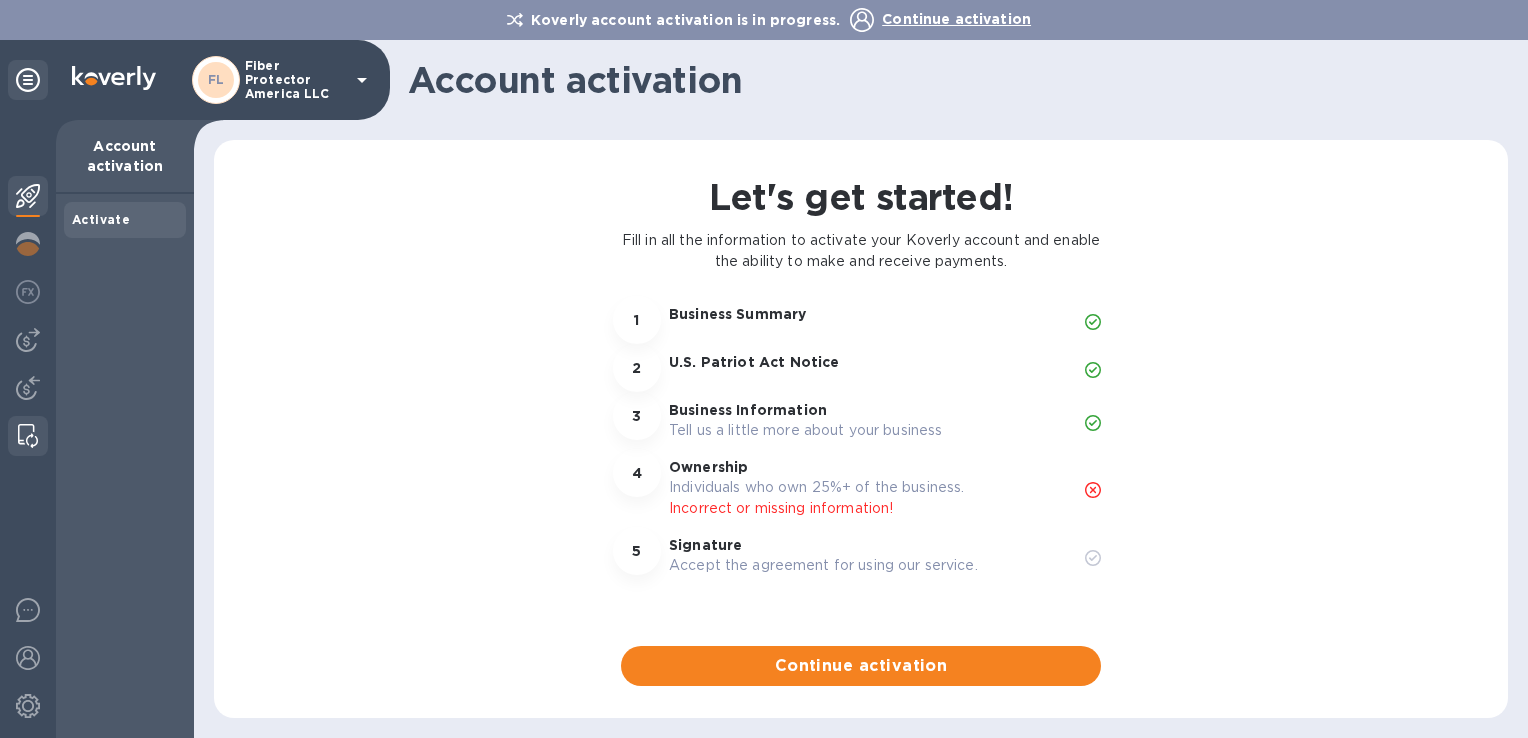 click at bounding box center [28, 436] 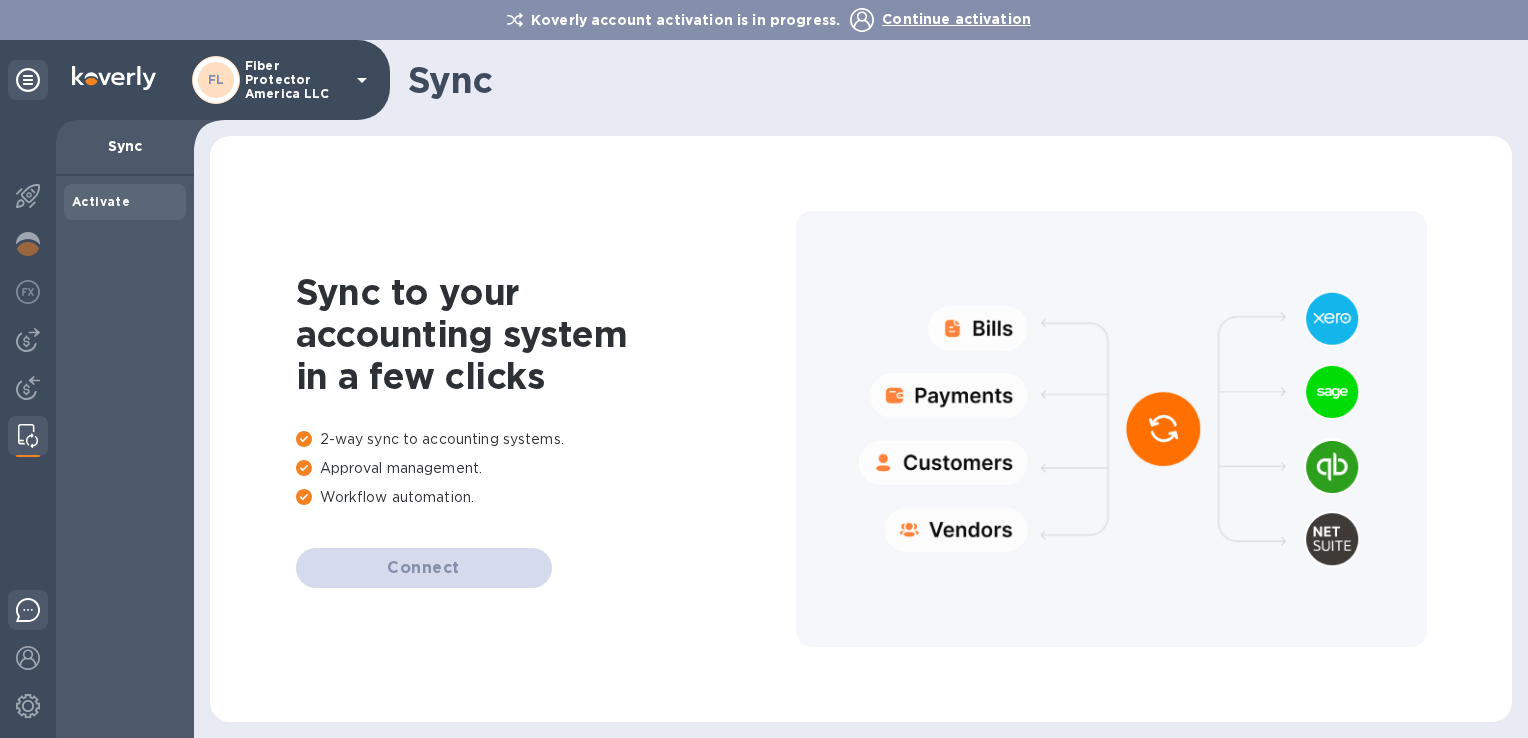 click at bounding box center [28, 610] 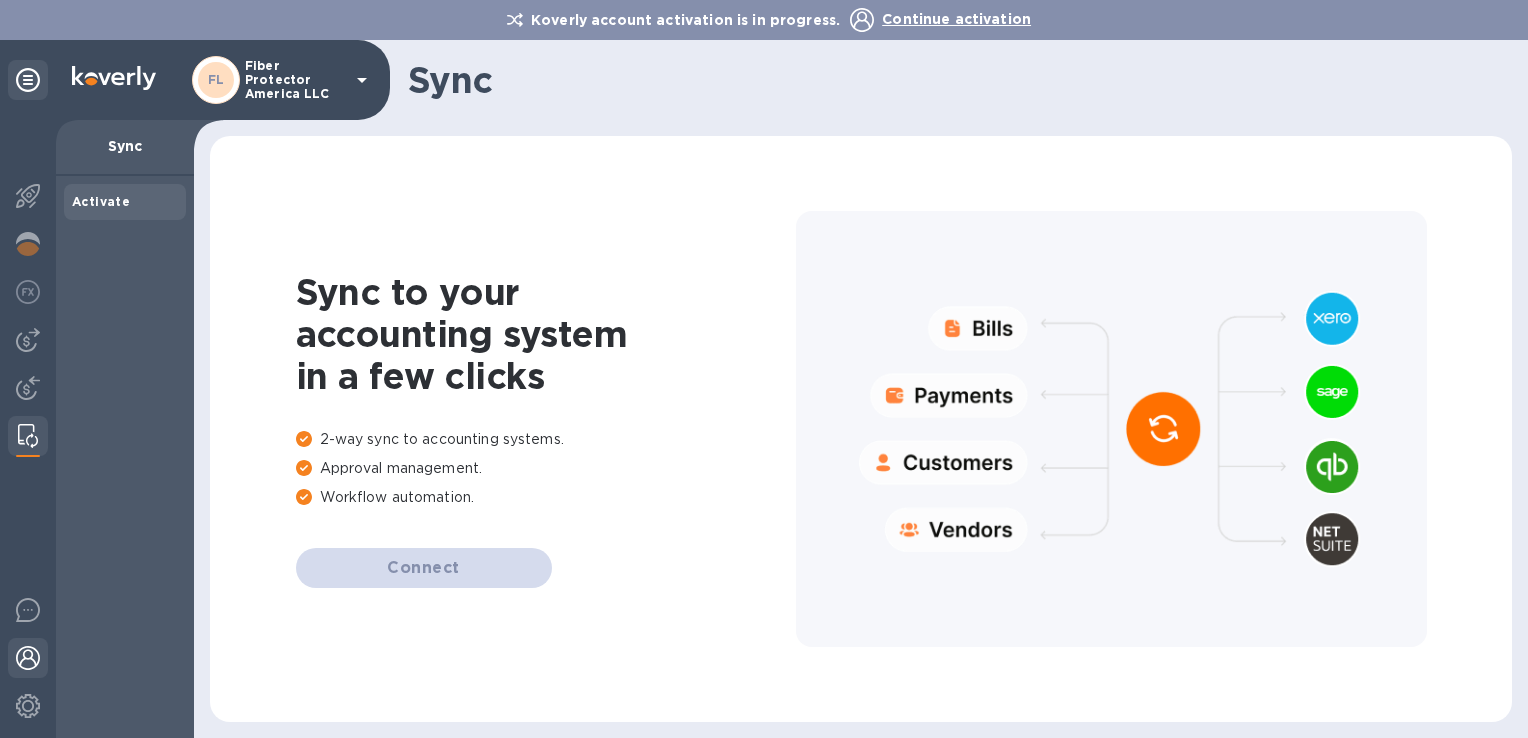 click at bounding box center (28, 658) 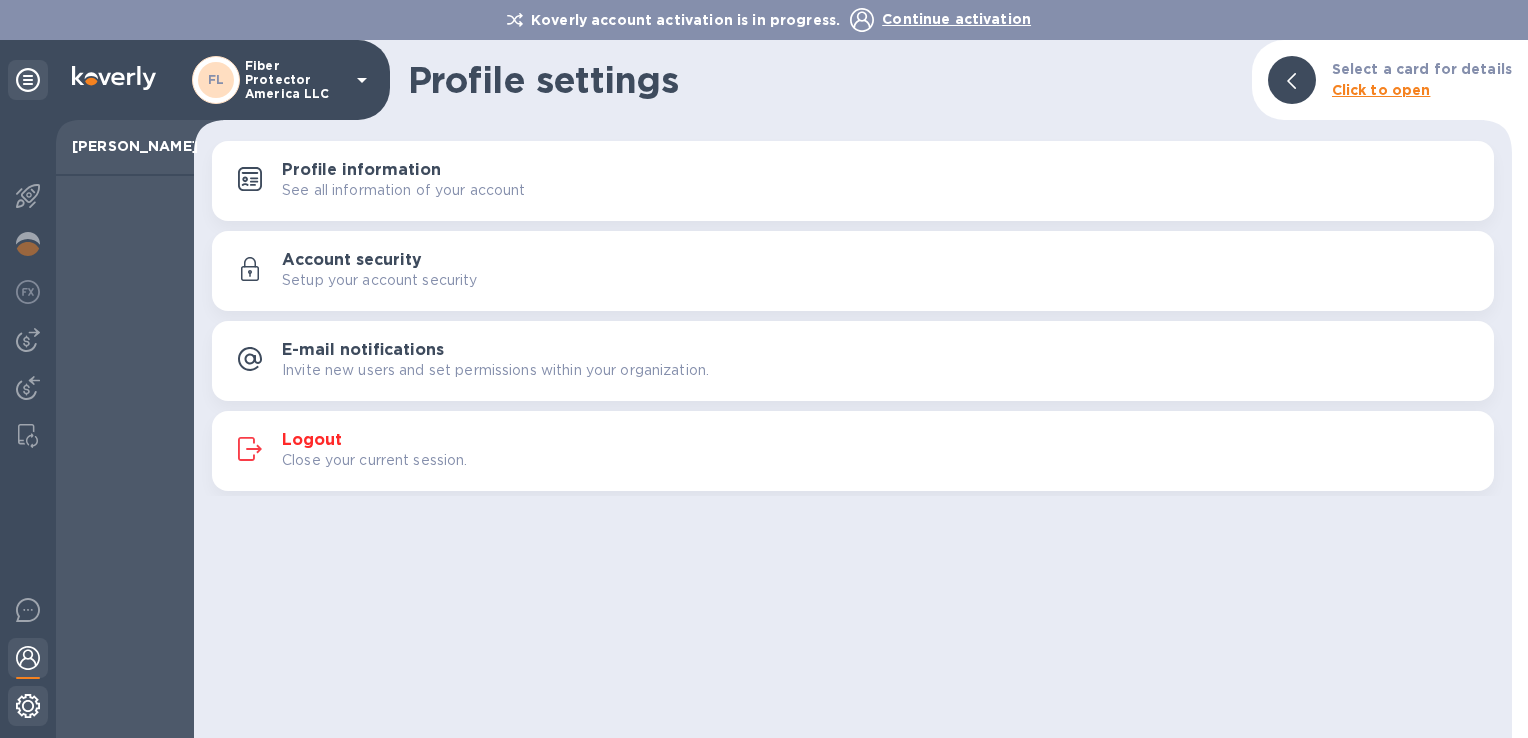 click at bounding box center (28, 706) 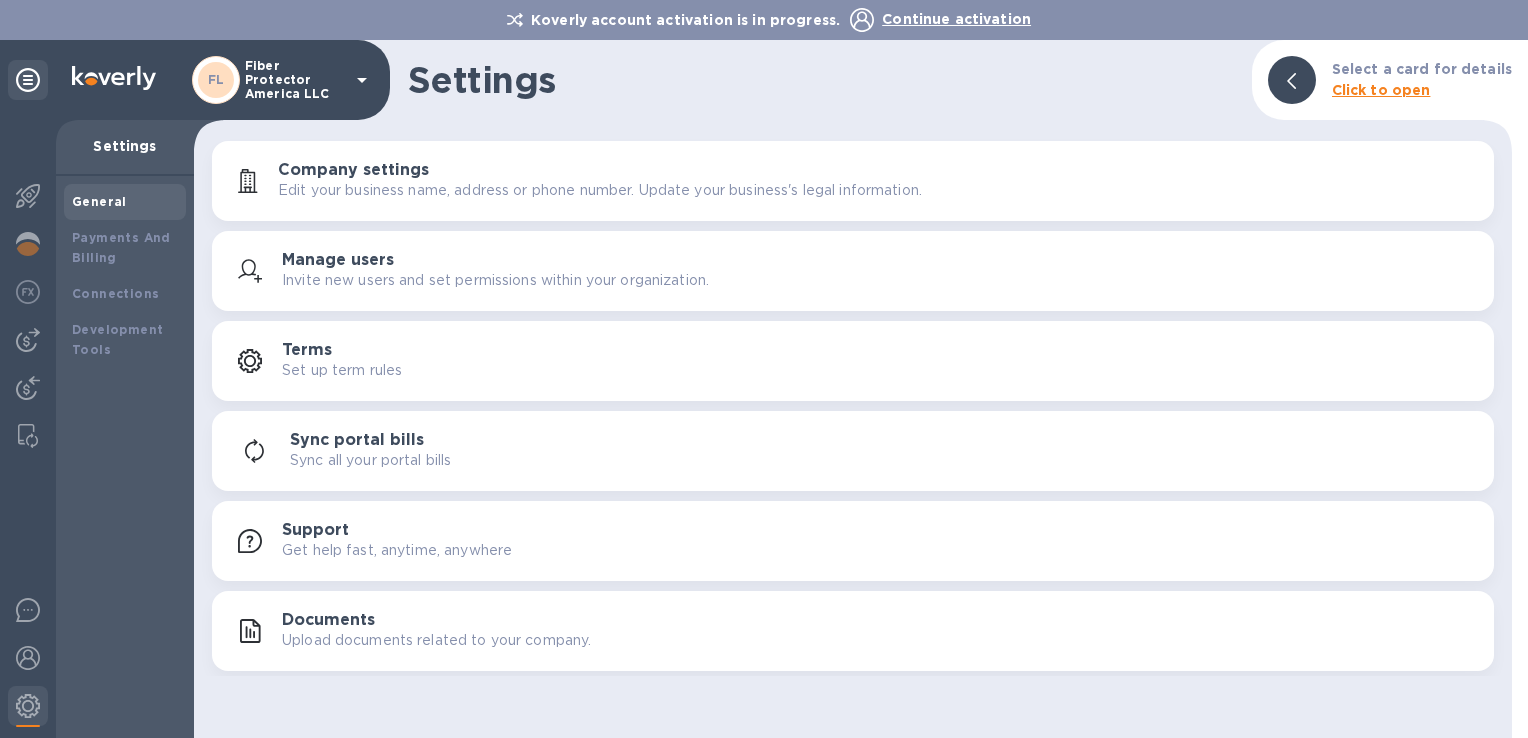 click on "Koverly account activation is in progress." at bounding box center [673, 20] 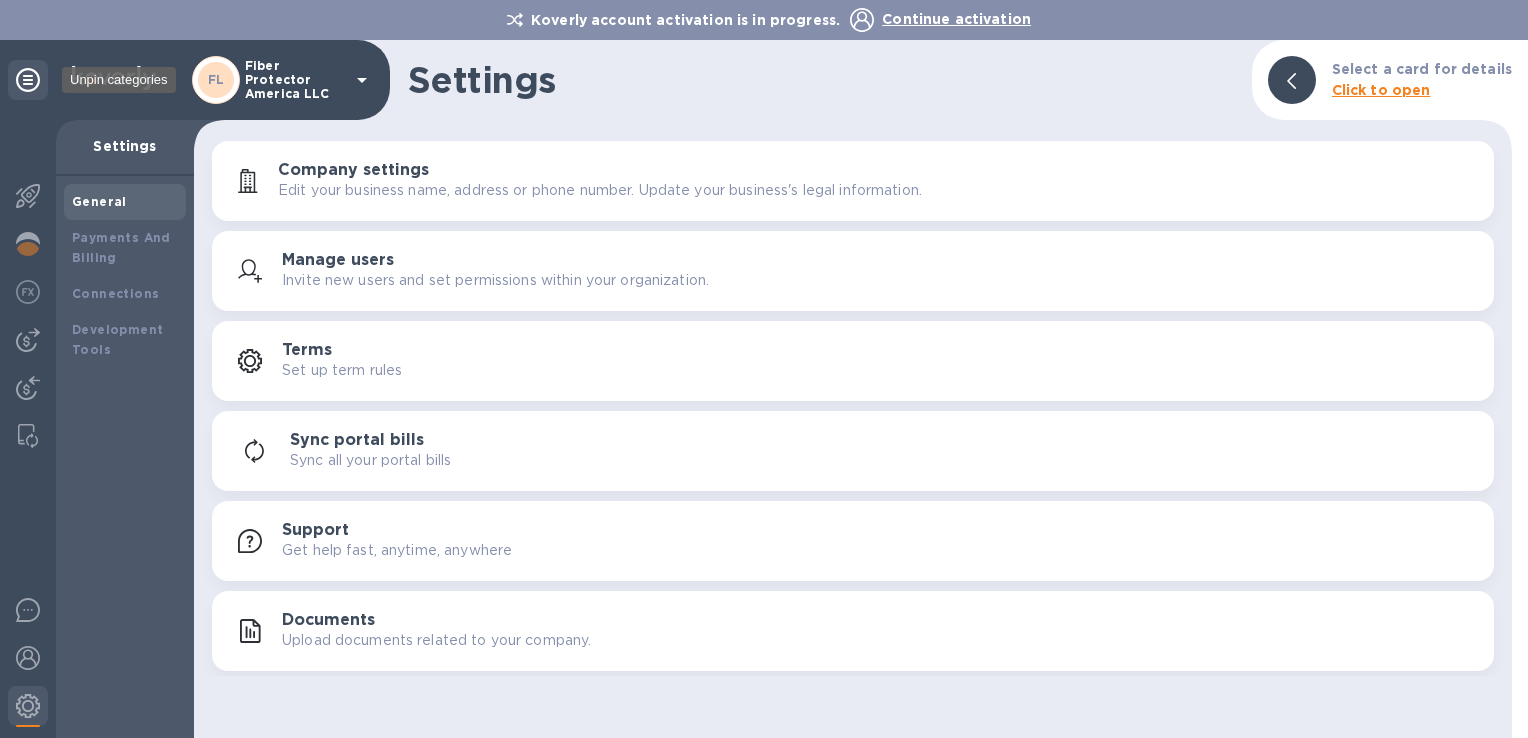 click 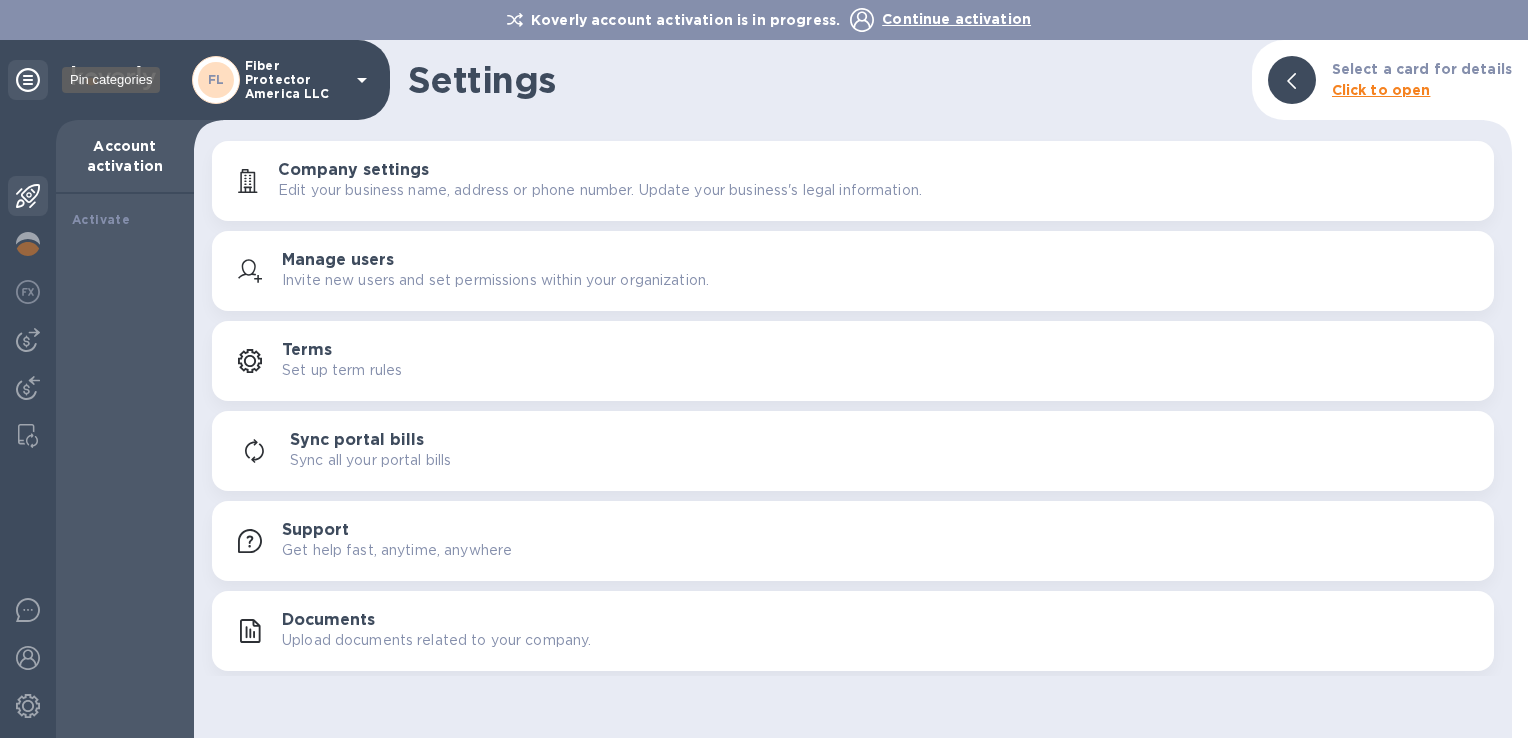click 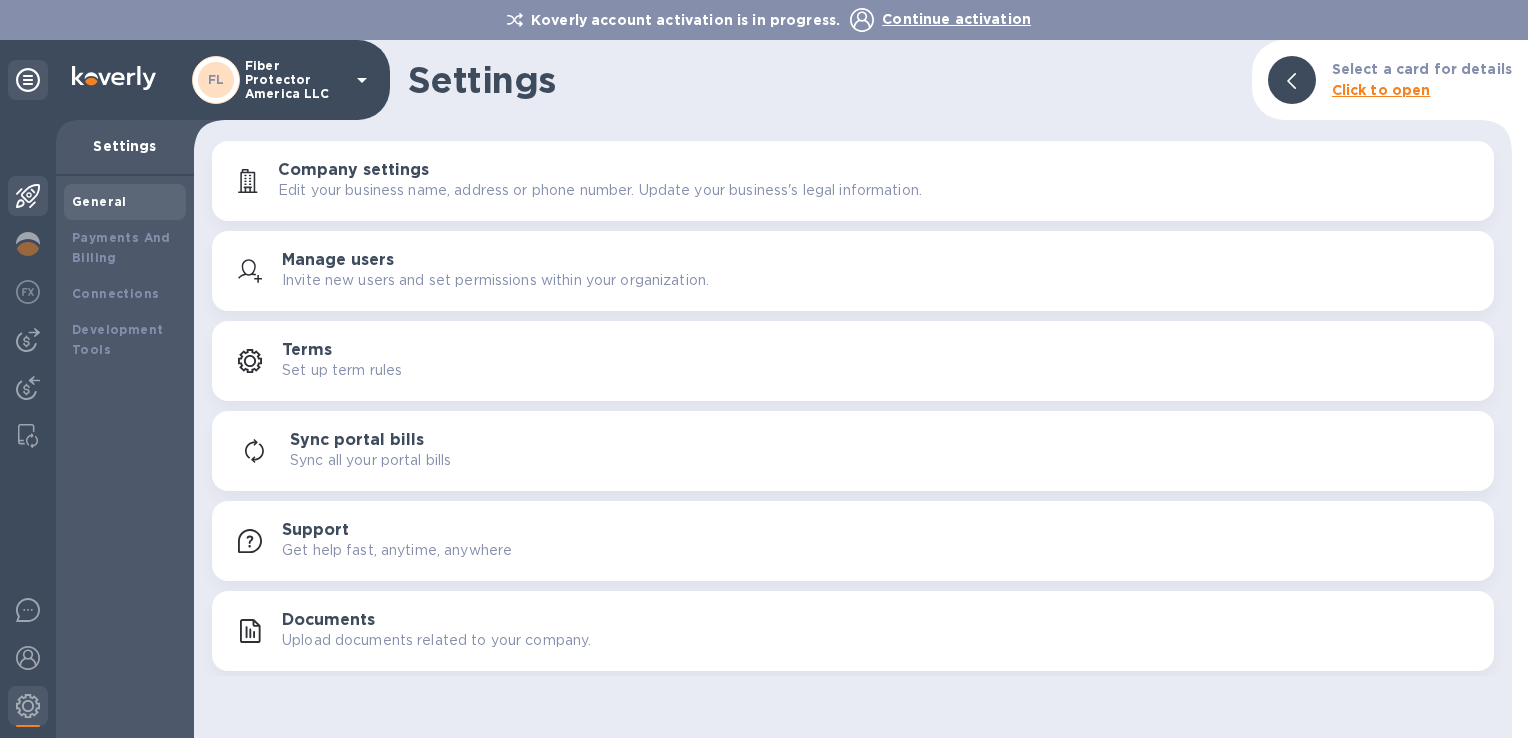 click at bounding box center [28, 196] 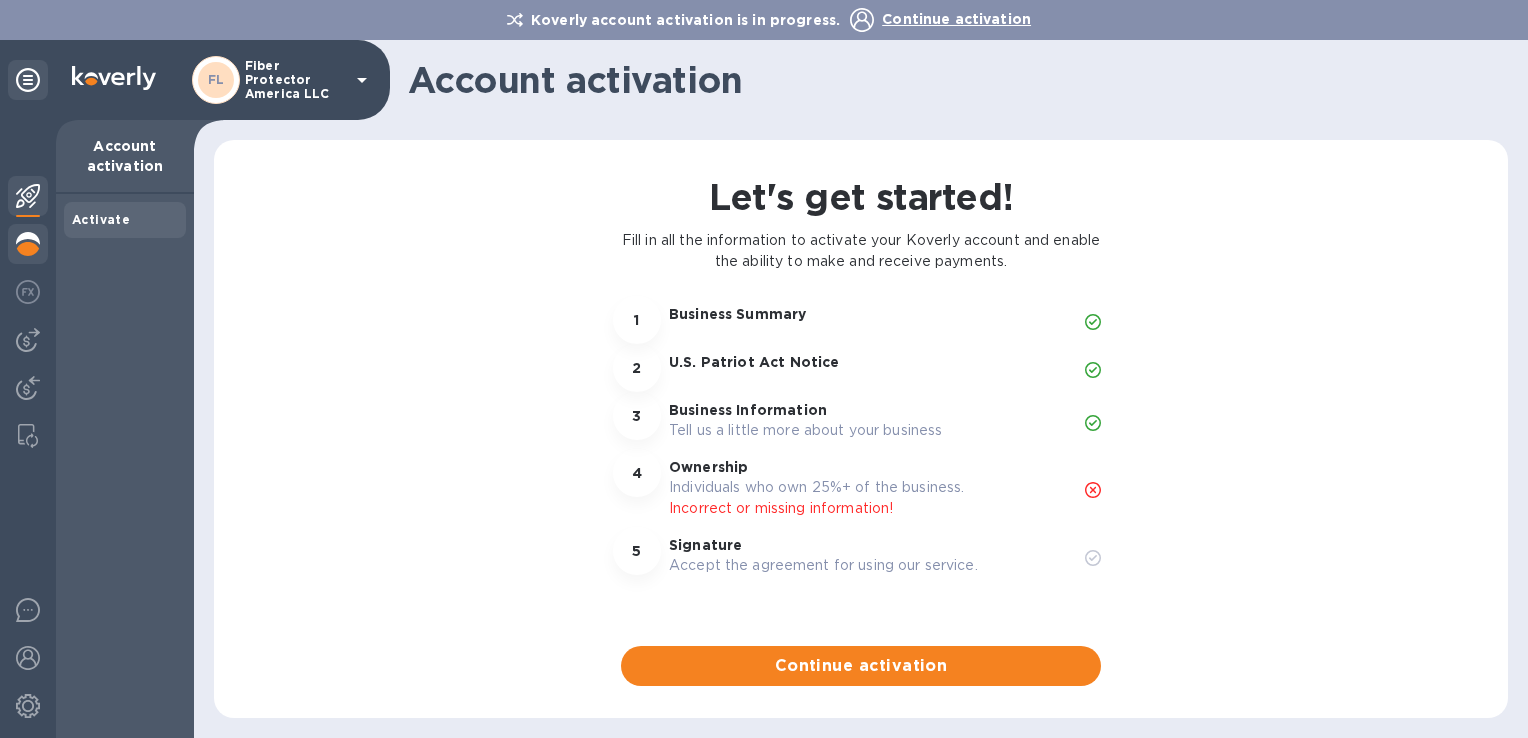 click at bounding box center [28, 244] 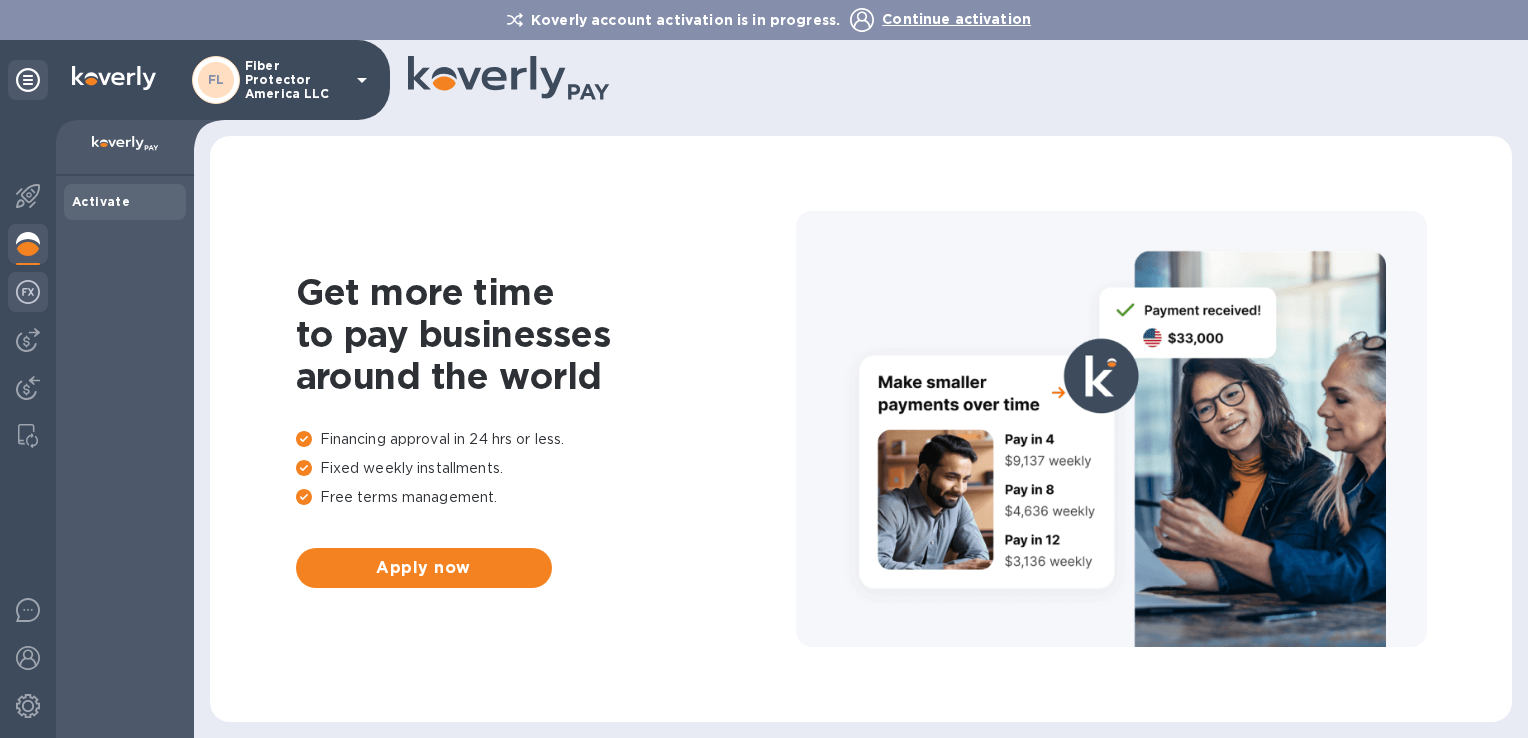 click at bounding box center (28, 292) 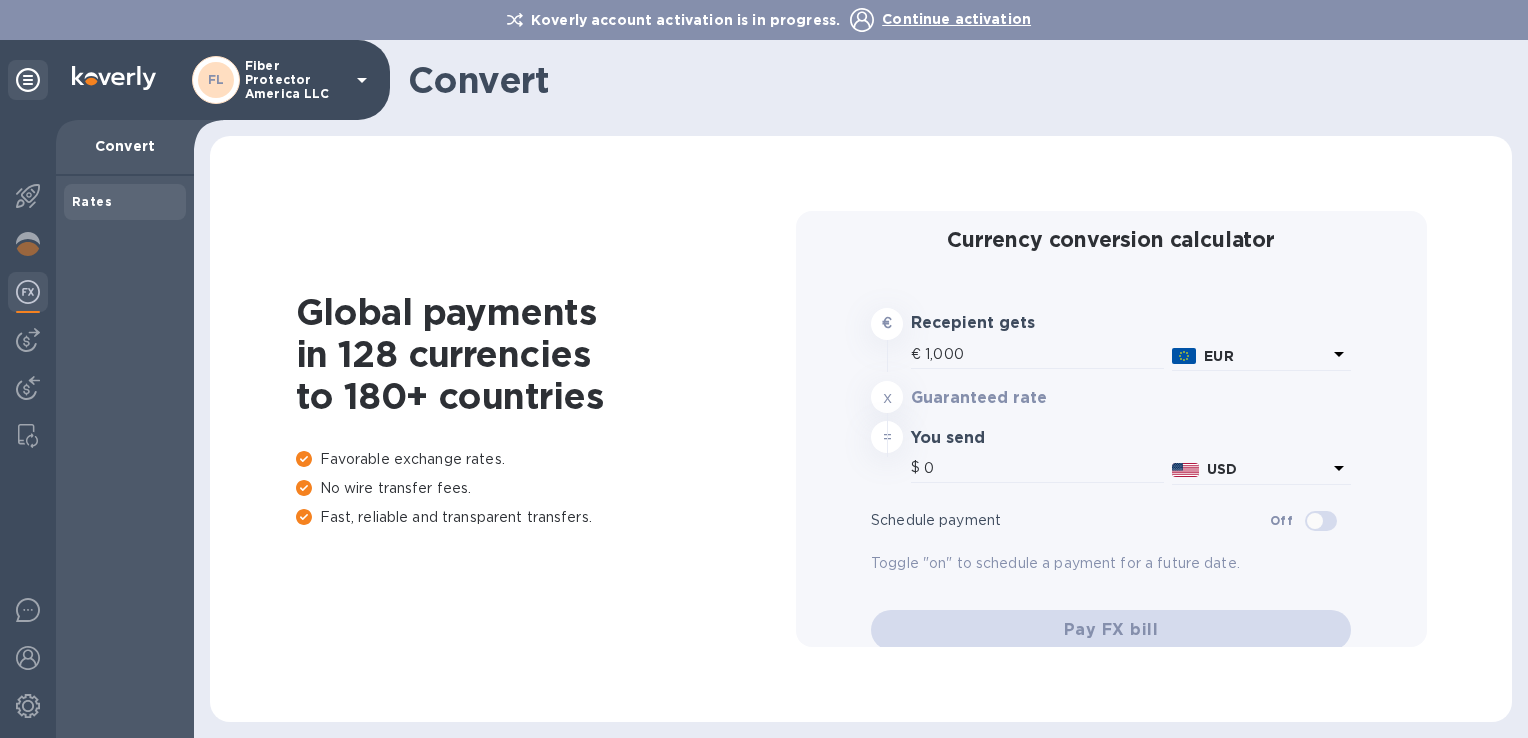 type on "1,177.07" 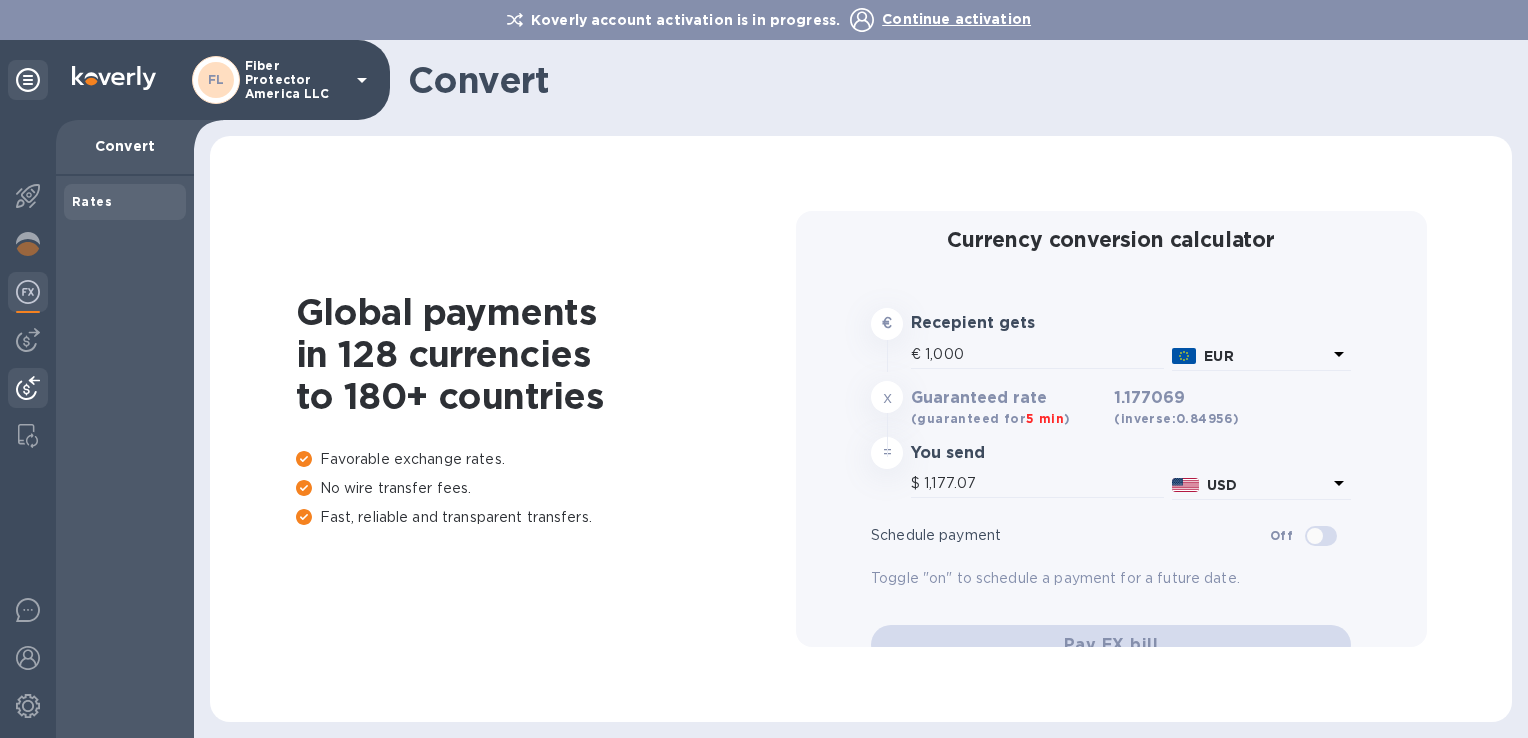 click at bounding box center (28, 388) 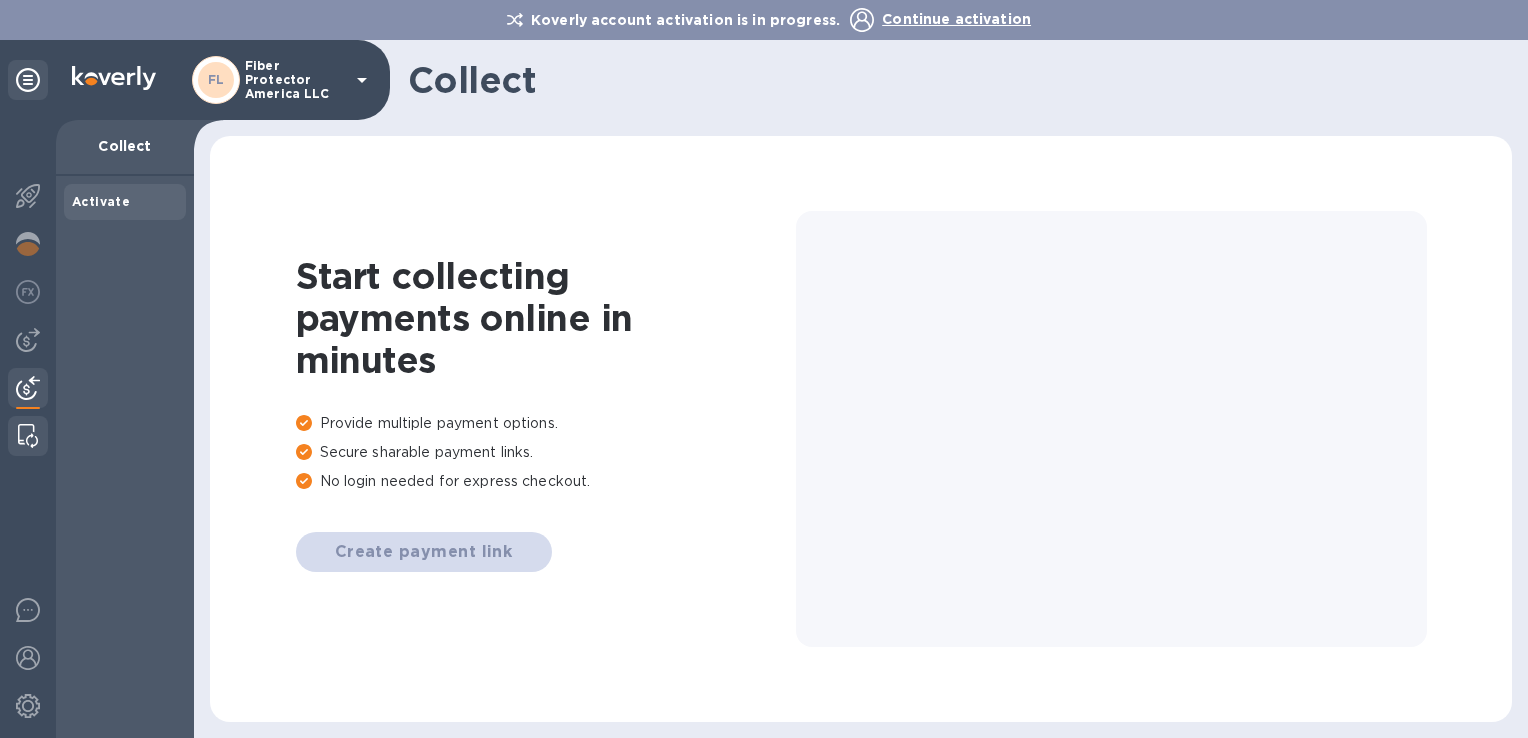 click at bounding box center [28, 436] 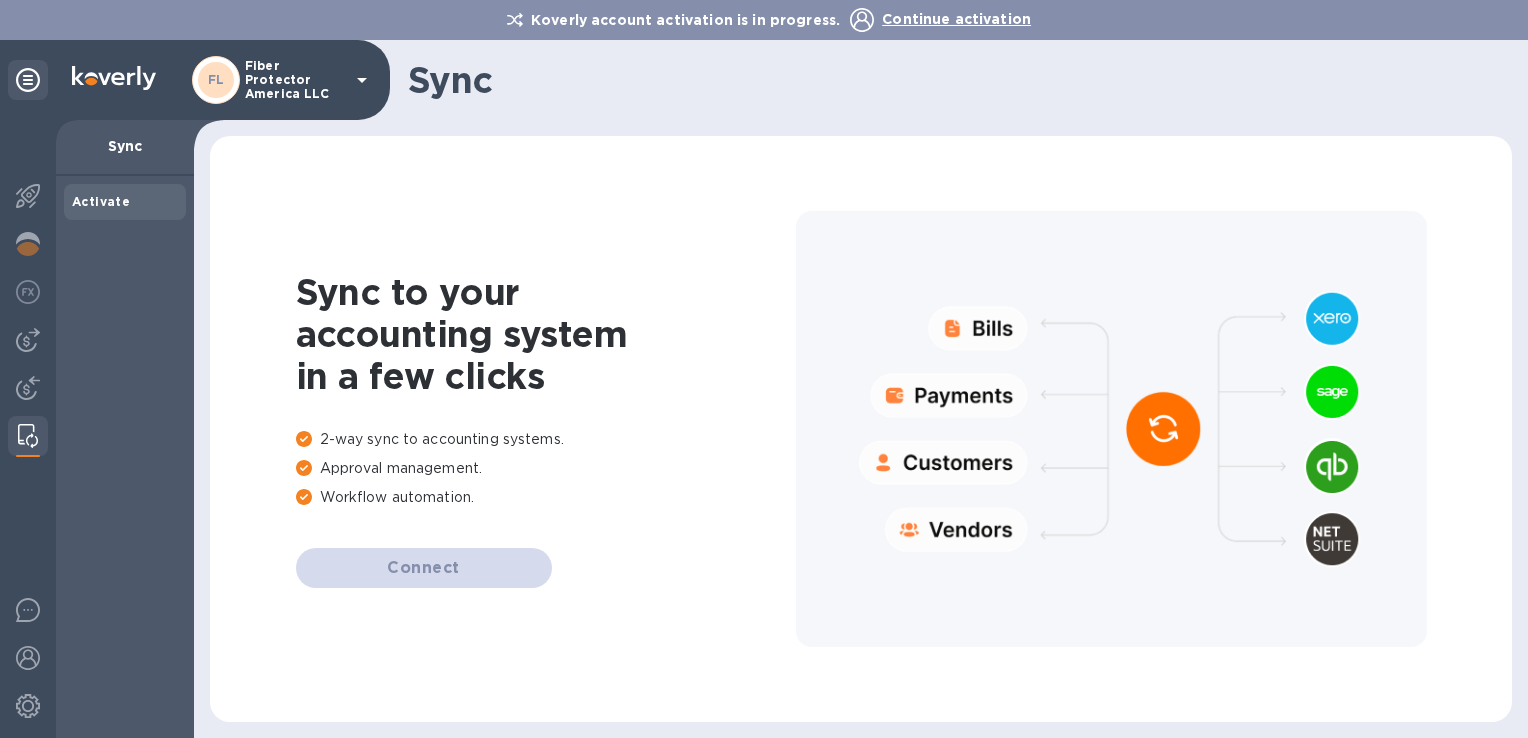 click at bounding box center (28, 436) 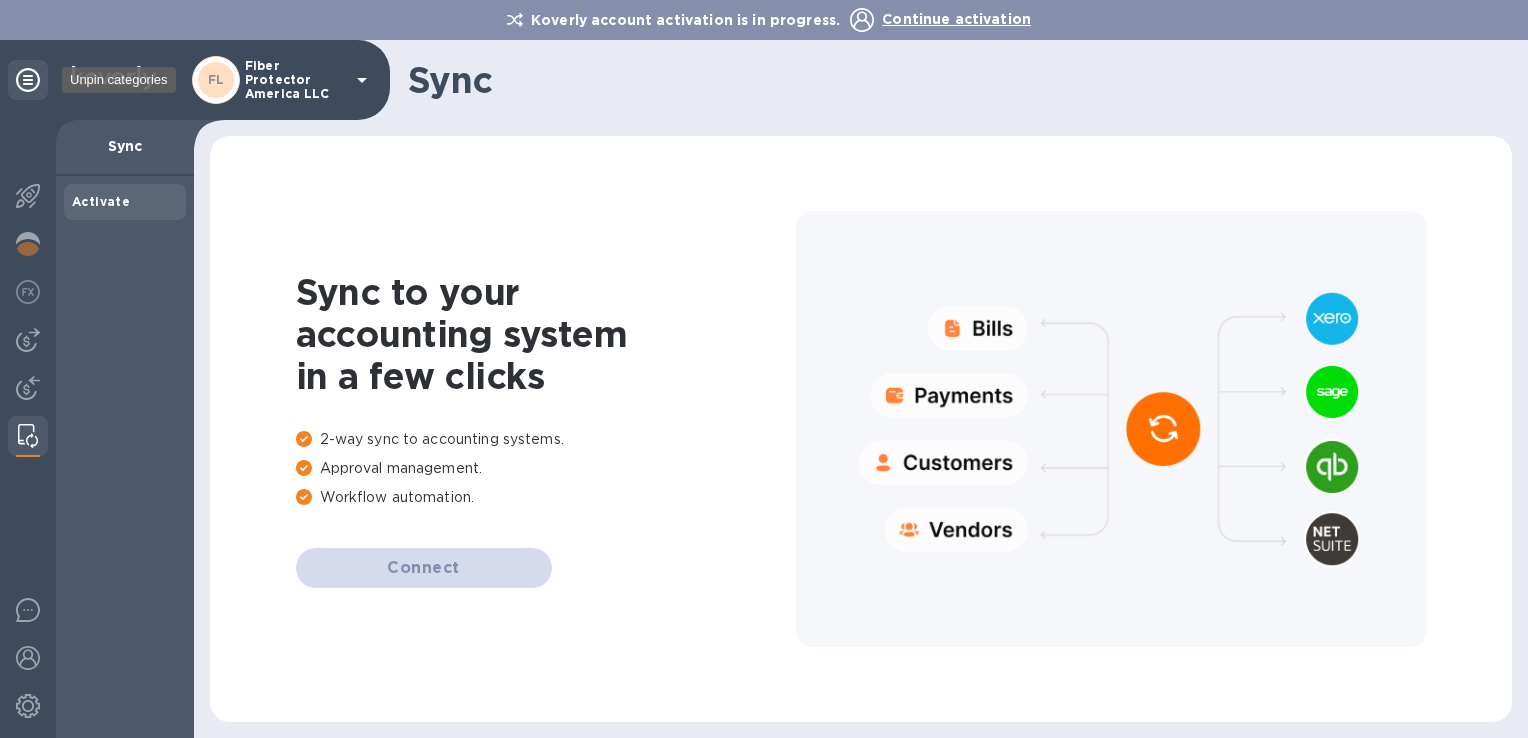 click 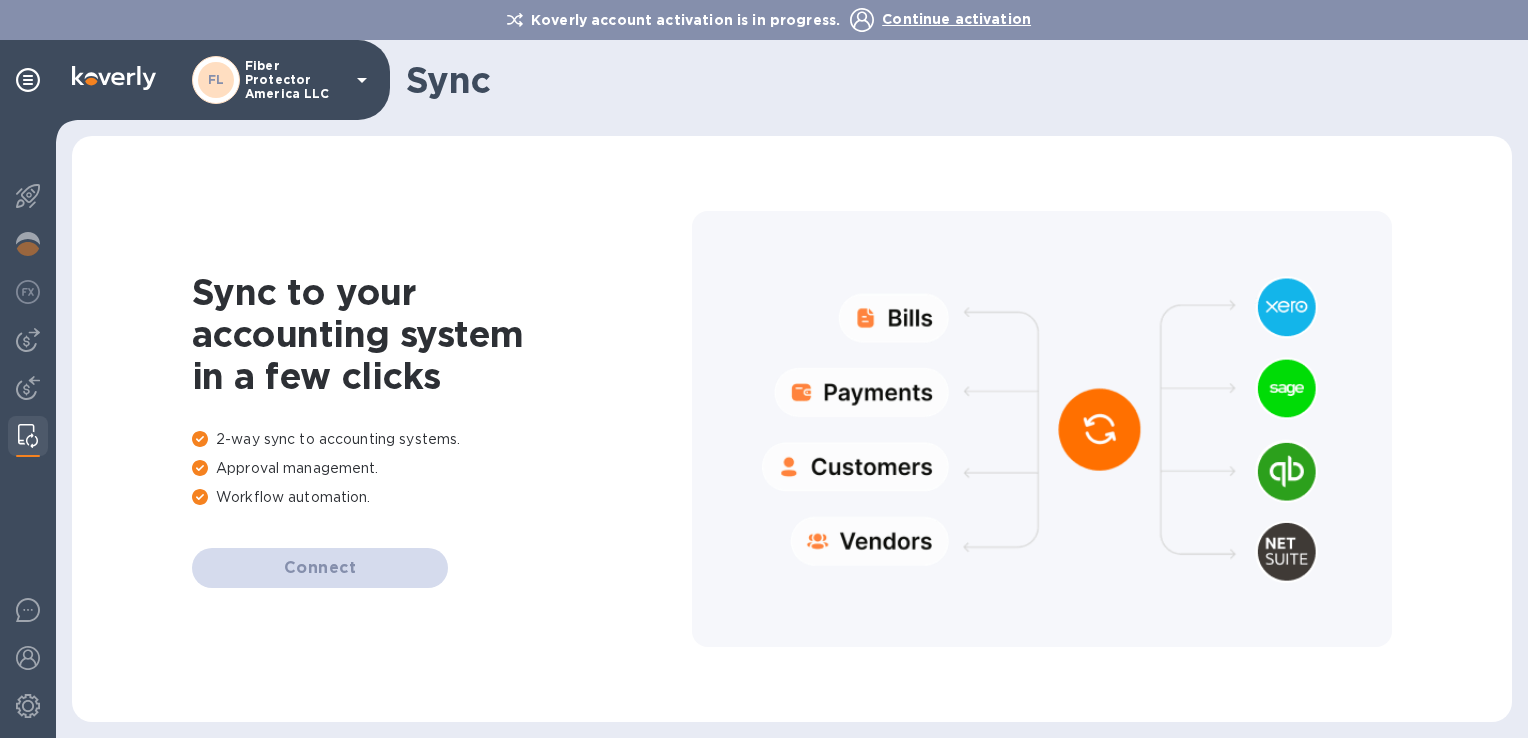 click at bounding box center [114, 78] 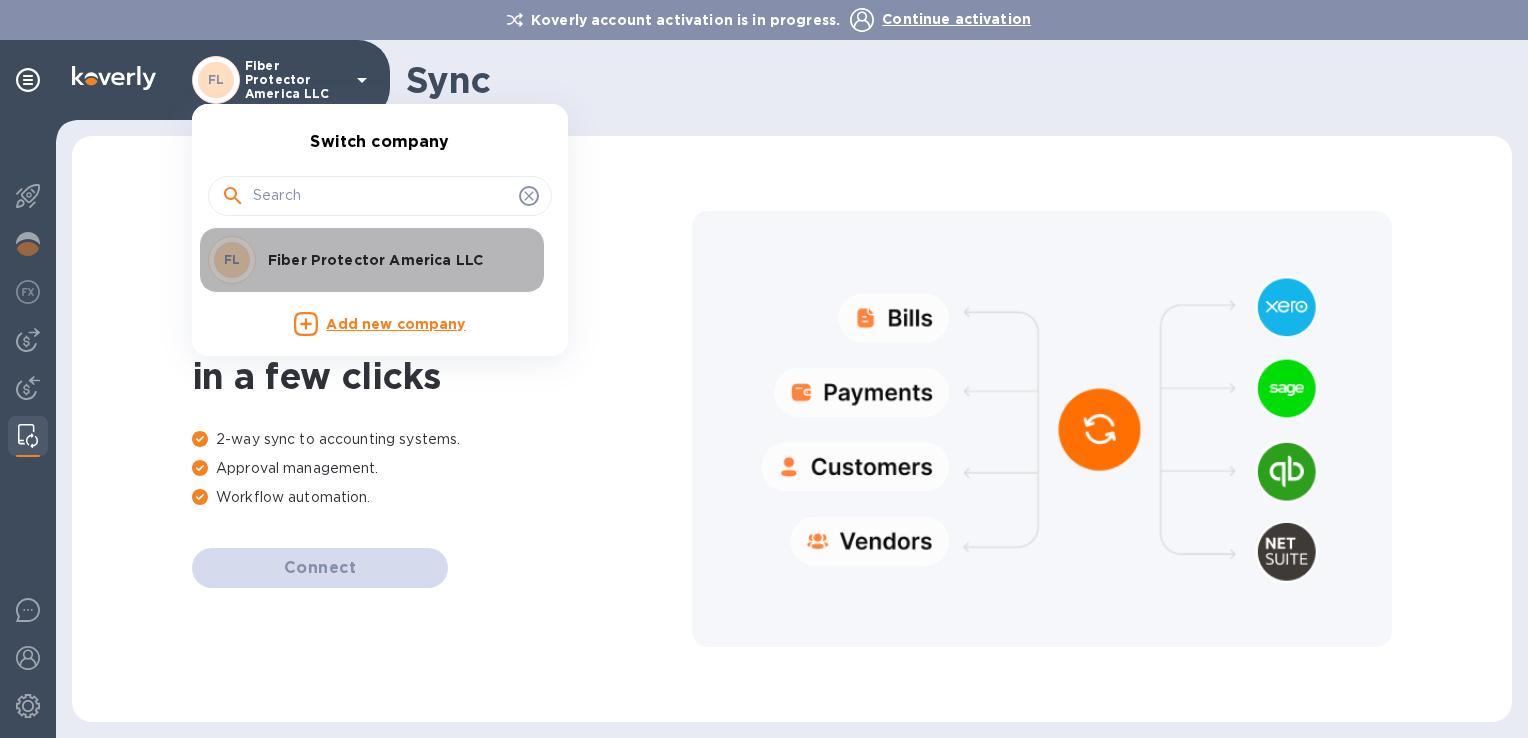 click on "Fiber Protector America LLC" at bounding box center [394, 260] 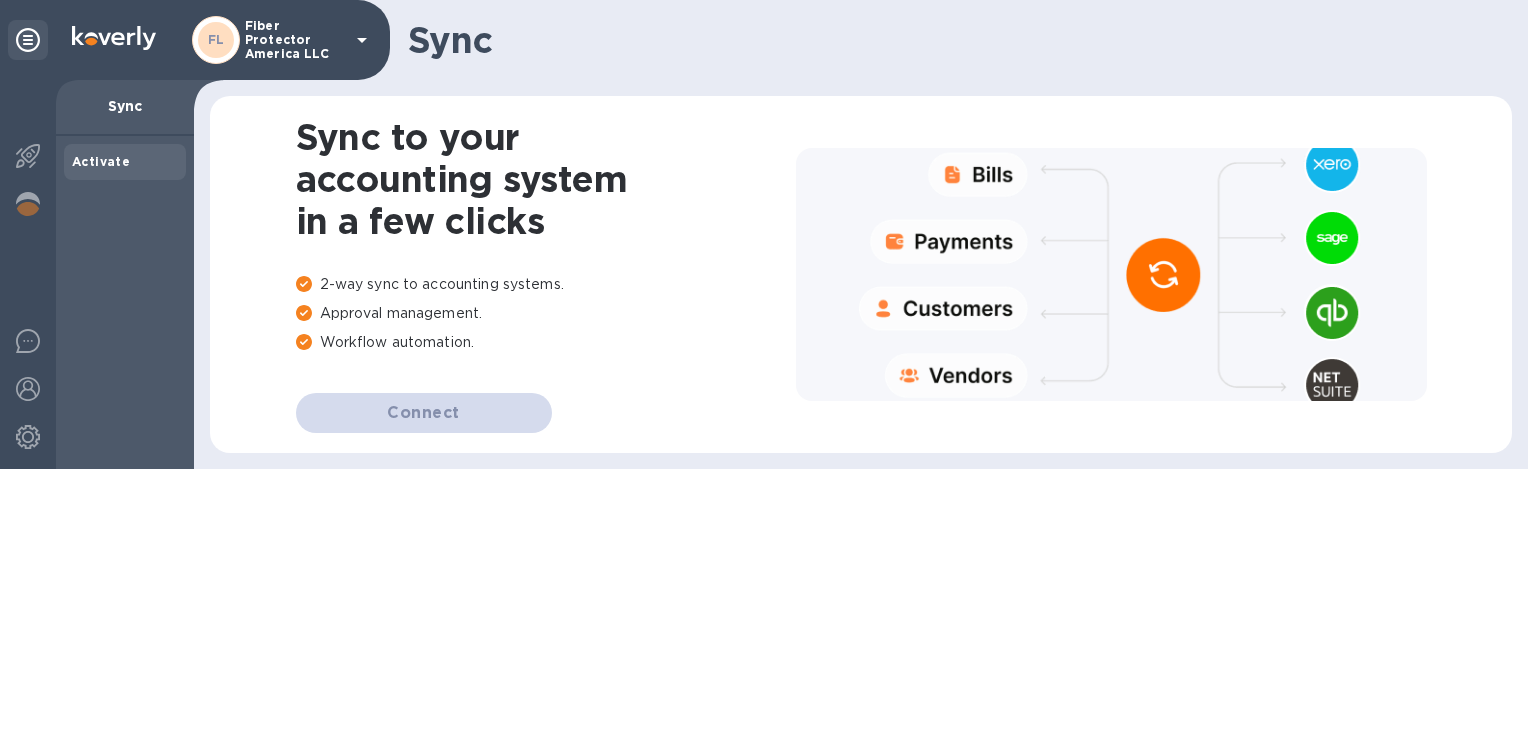 scroll, scrollTop: 0, scrollLeft: 0, axis: both 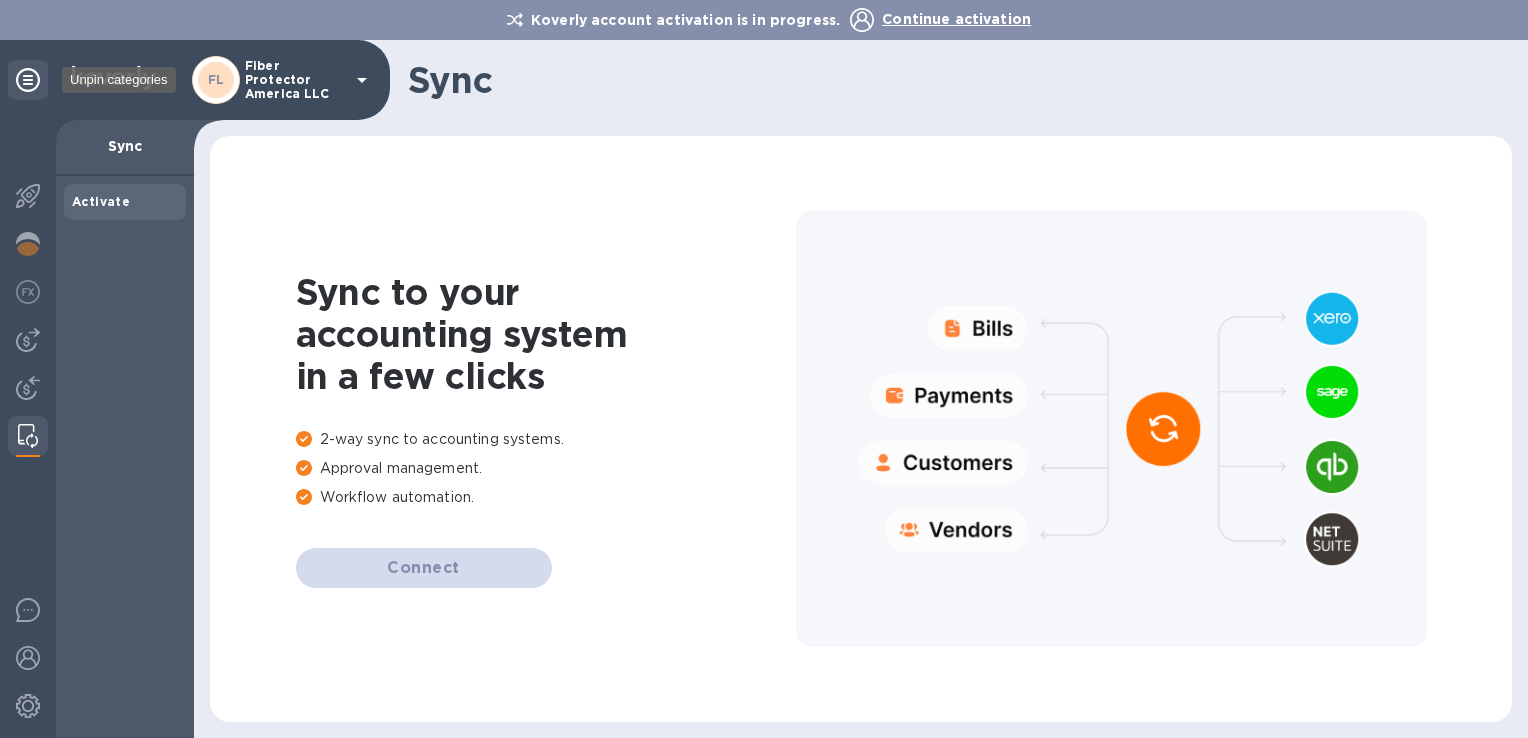 click 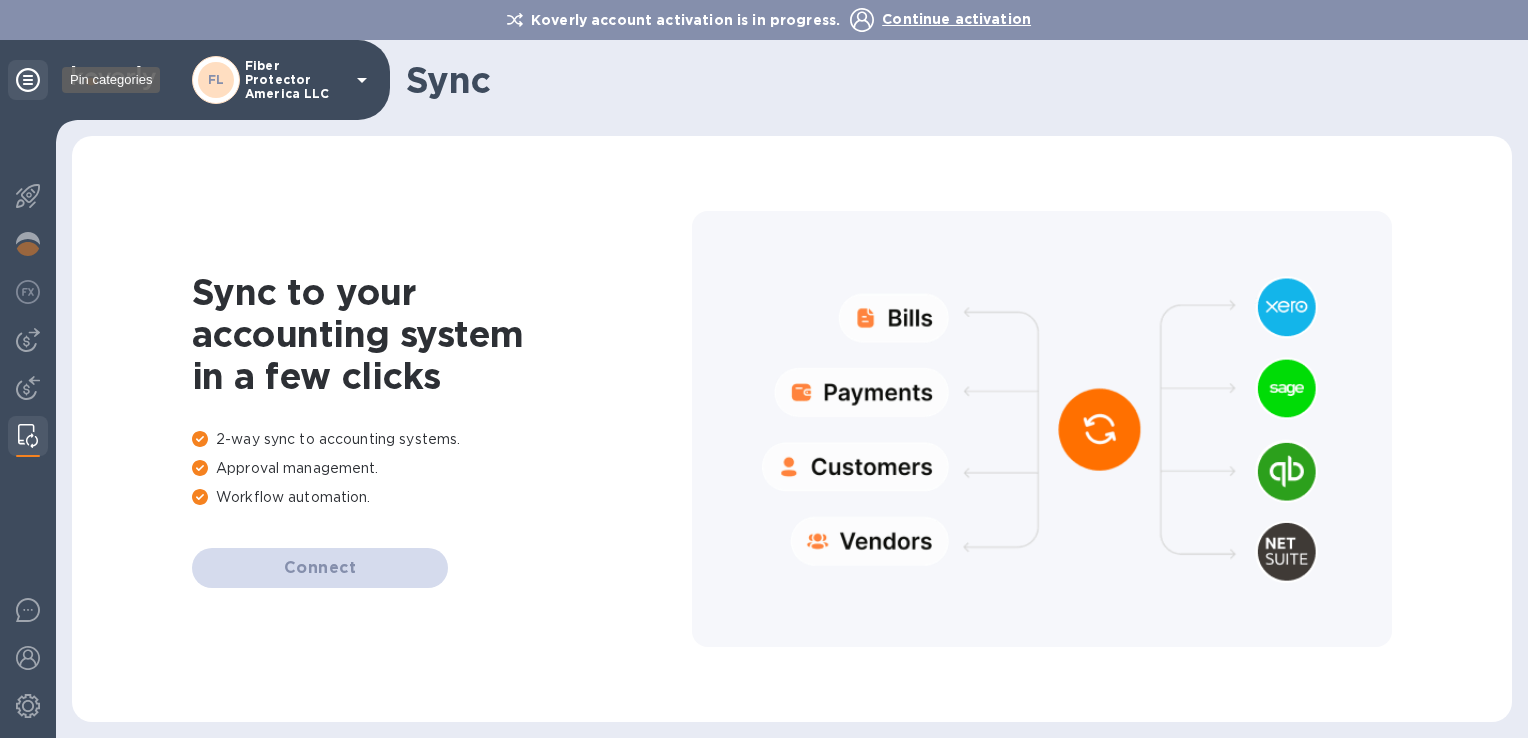 click 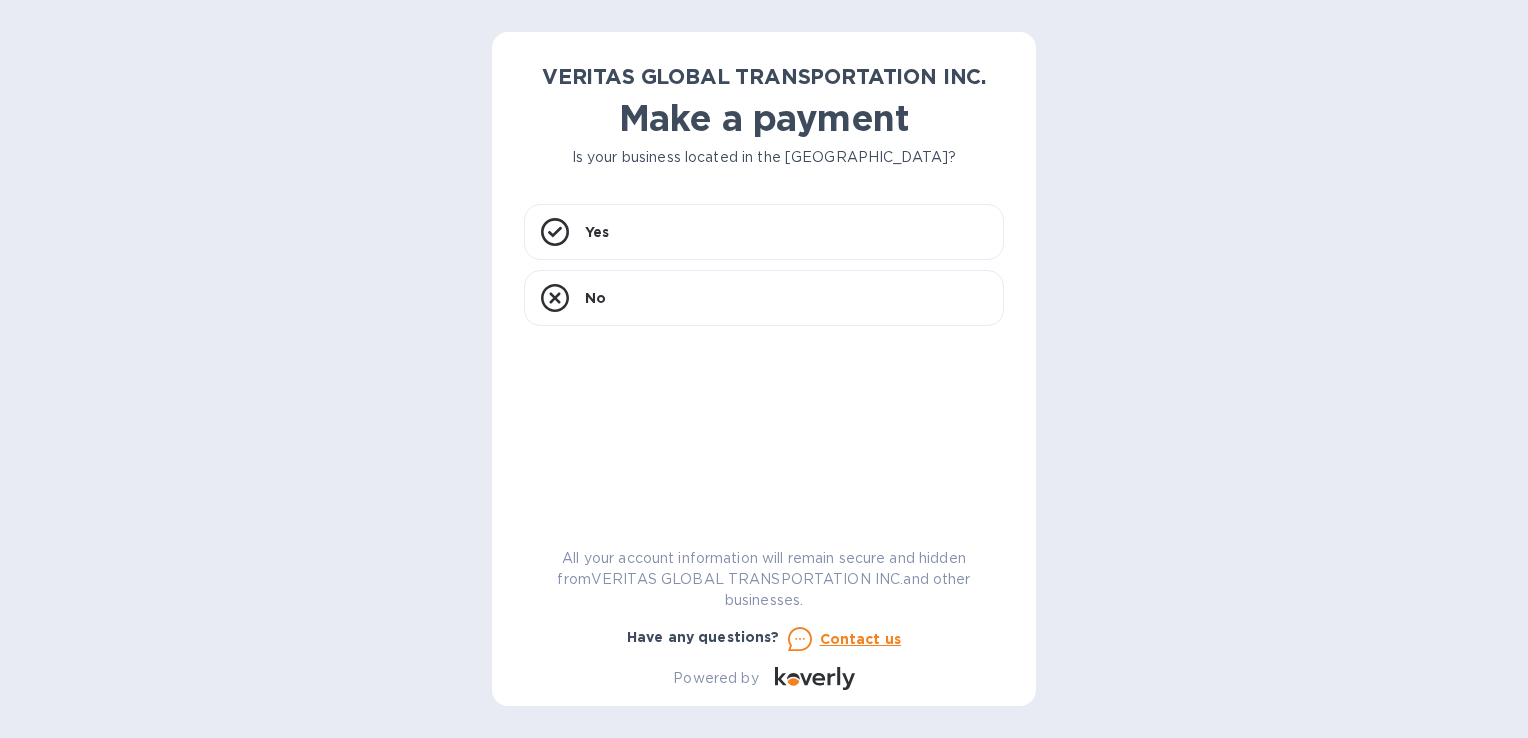 scroll, scrollTop: 0, scrollLeft: 0, axis: both 